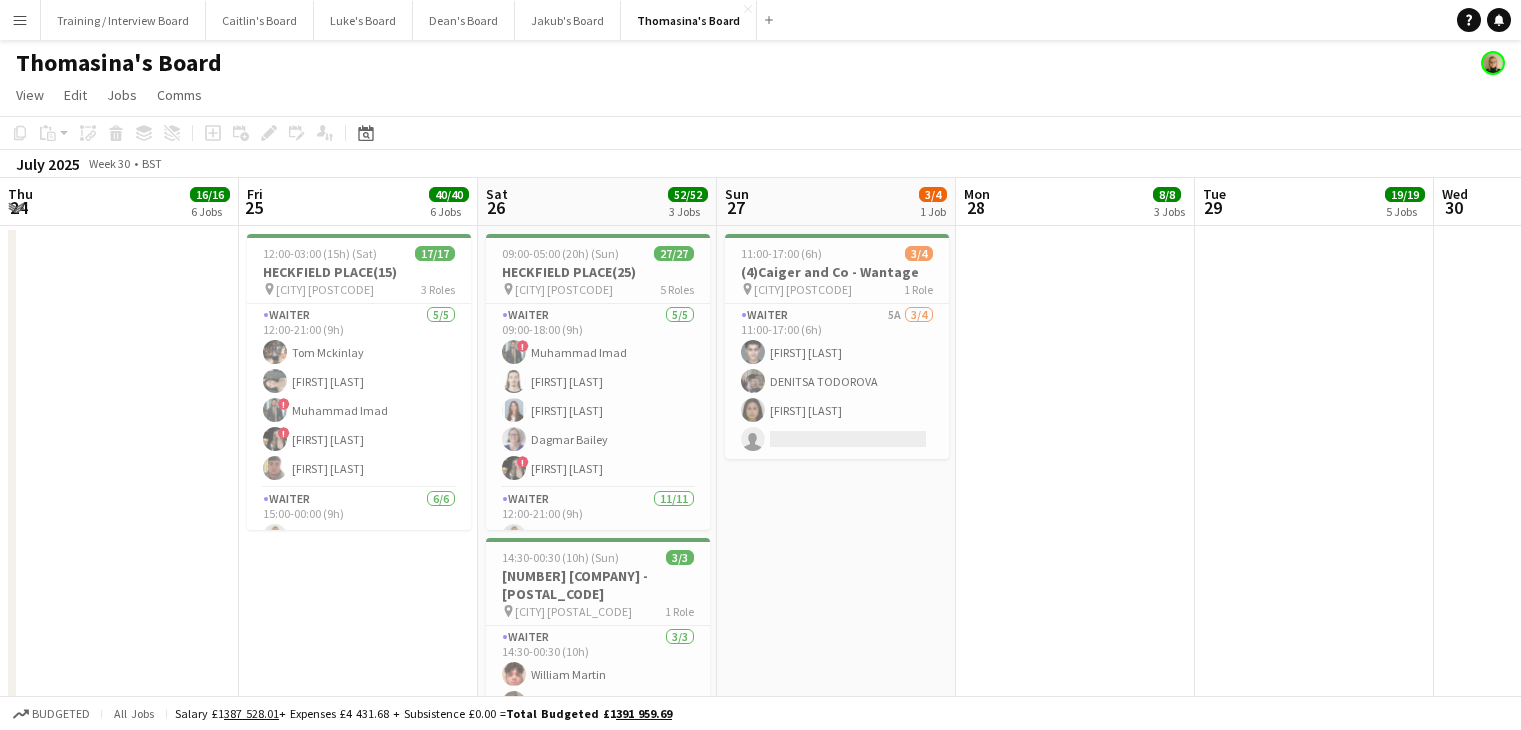 scroll, scrollTop: 0, scrollLeft: 0, axis: both 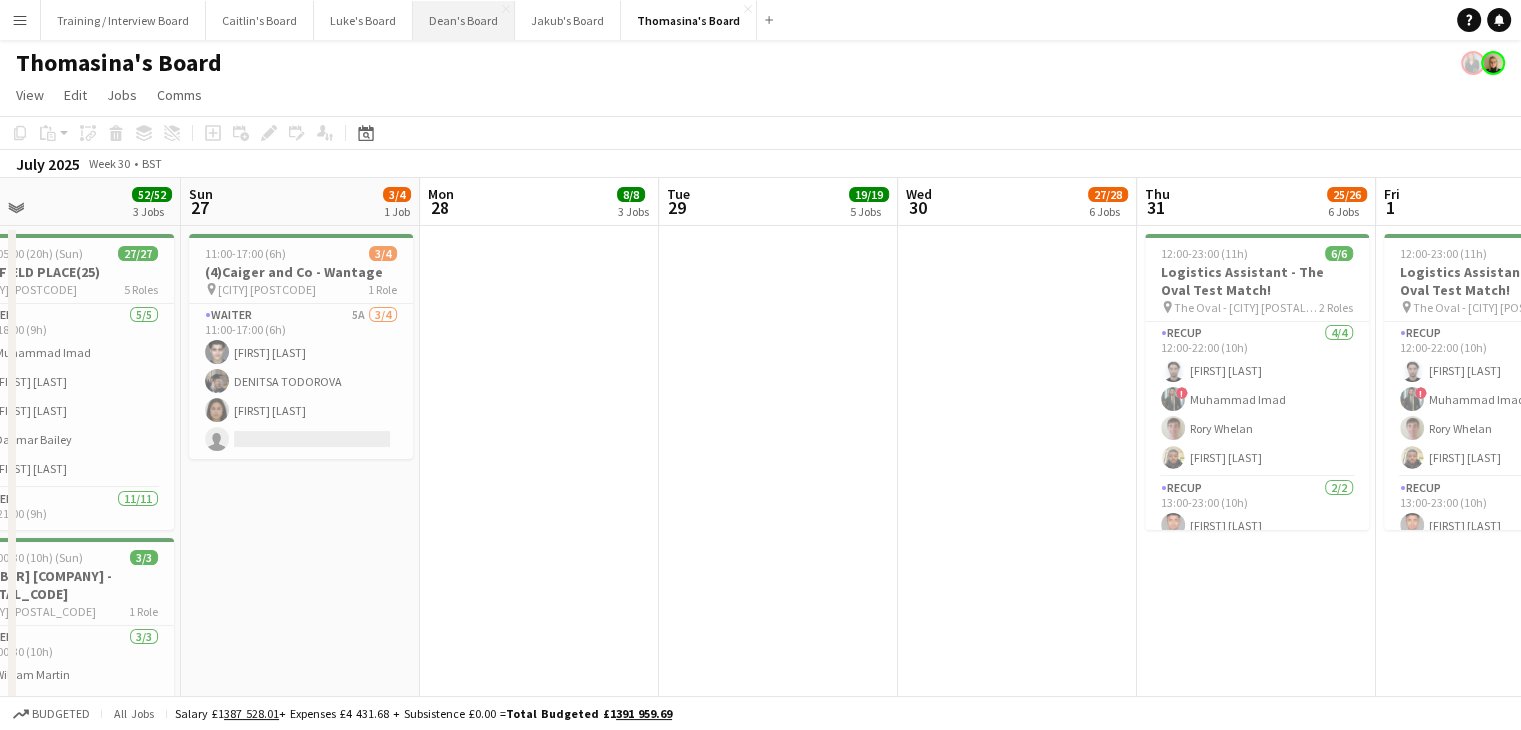 click on "Dean's Board
Close" at bounding box center (464, 20) 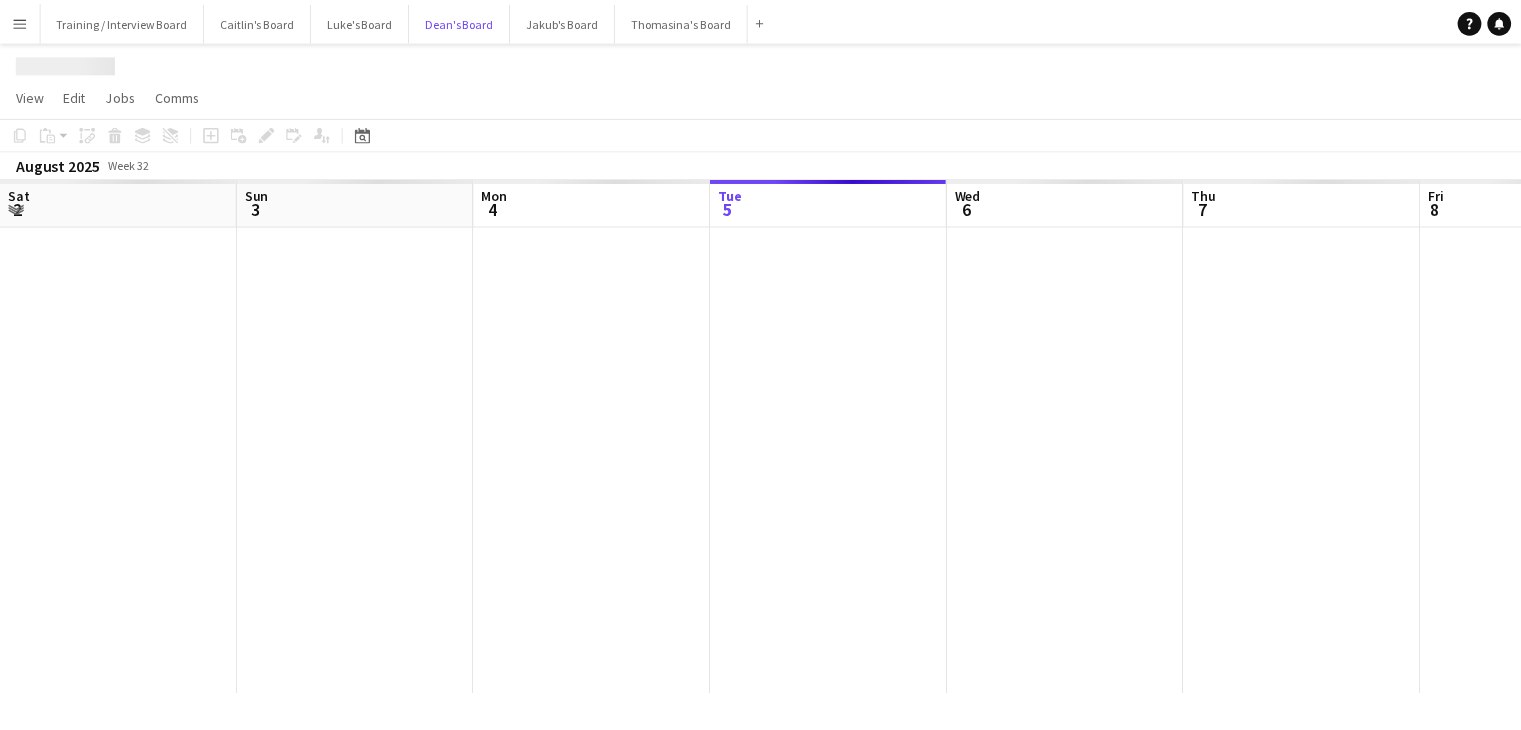 scroll, scrollTop: 0, scrollLeft: 478, axis: horizontal 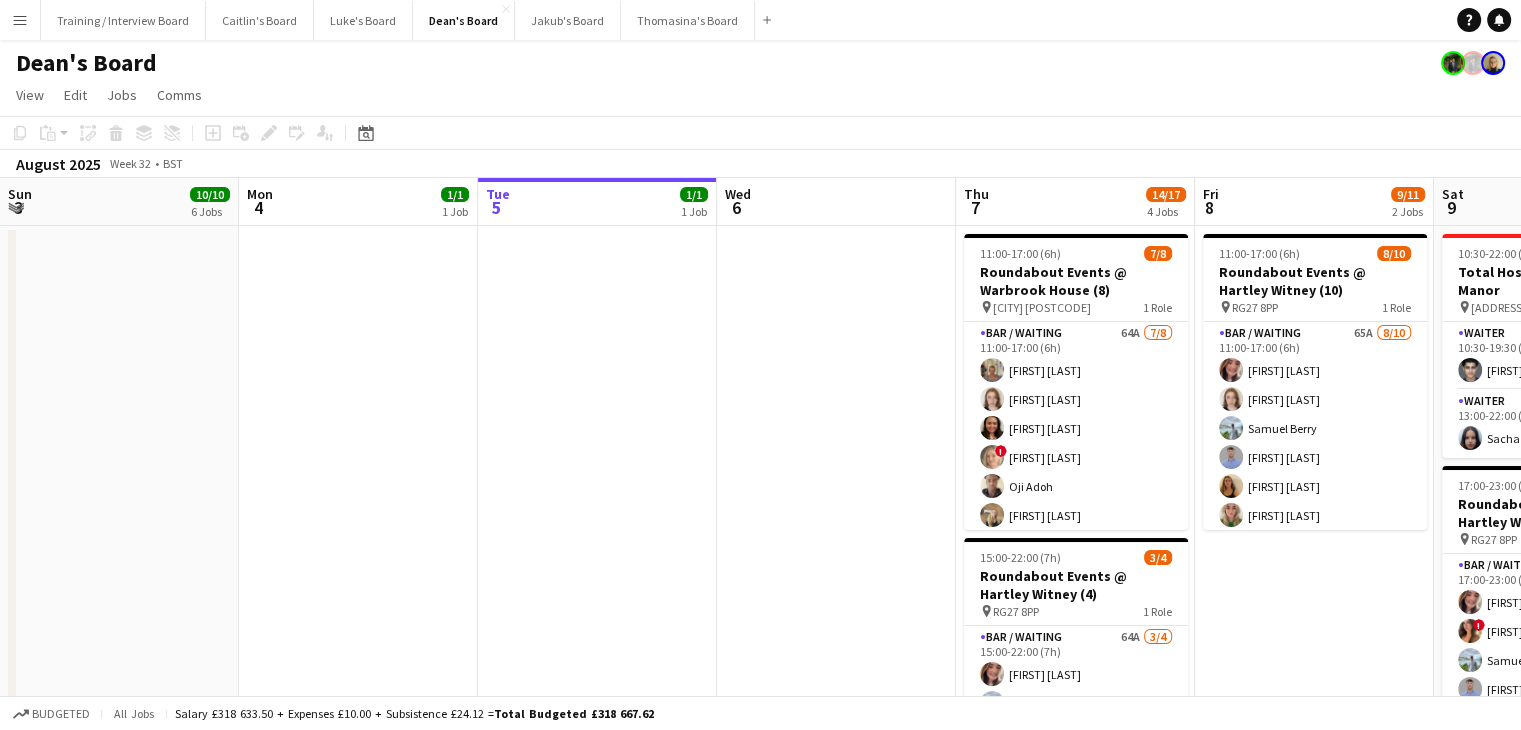 drag, startPoint x: 124, startPoint y: 203, endPoint x: 258, endPoint y: 205, distance: 134.01492 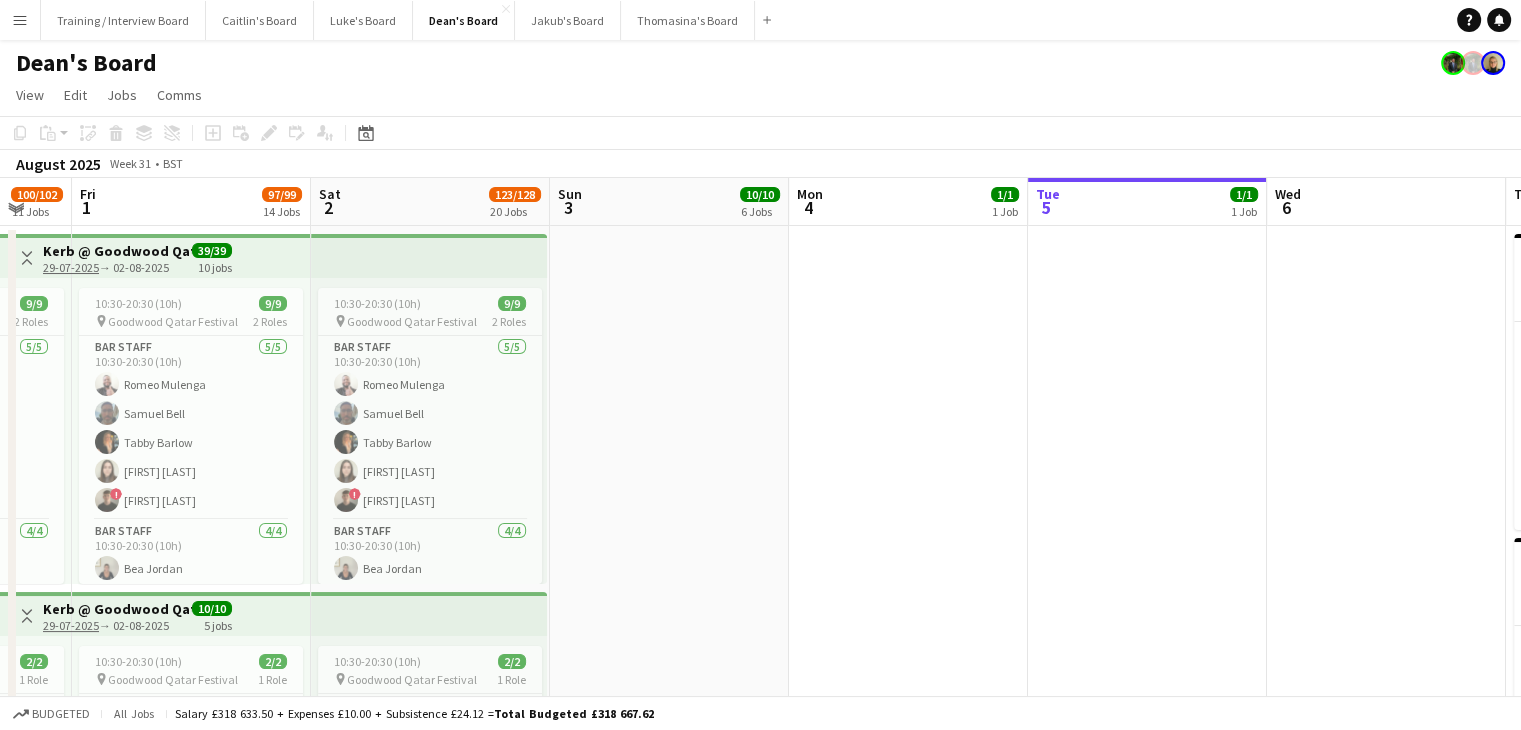 click on "Wed   30   44/45   9 Jobs   Thu   31   100/102   11 Jobs   Fri   1   97/99   14 Jobs   Sat   2   123/128   20 Jobs   Sun   3   10/10   6 Jobs   Mon   4   1/1   1 Job   Tue   5   1/1   1 Job   Wed   6   Thu   7   14/17   4 Jobs   Fri   8   9/11   2 Jobs   Sat   9   9/13   3 Jobs   Sun   10   5/5   1 Job      10:00-20:30 (10h30m)    6/6
pin
Goodwood Qatar Festival   2 Roles   BAR STAFF   4/4   10:00-20:30 (10h30m)
Romeo Mulenga Samuel Bell Tabby Barlow ! Sam Martin  BAR STAFF   2/2   10:00-20:30 (10h30m)
Bea Jordan Sophie Woodgates
pin
Goodwood Qatar Festival      10:00-20:30 (10h30m)    2/2
pin
Goodwood Qatar Festival   1 Role   Bar Manager   2/2   10:00-20:30 (10h30m)
! Jessica Hirzalla Mathilde Wilkie
Toggle View
Kerb @ Goodwood Qatar Festival  29-07-2025  → 02-08-2025   39/39   10 jobs      10:00-20:30 (10h30m)    9/9
pin
2 Roles   5/5" at bounding box center [760, 2833] 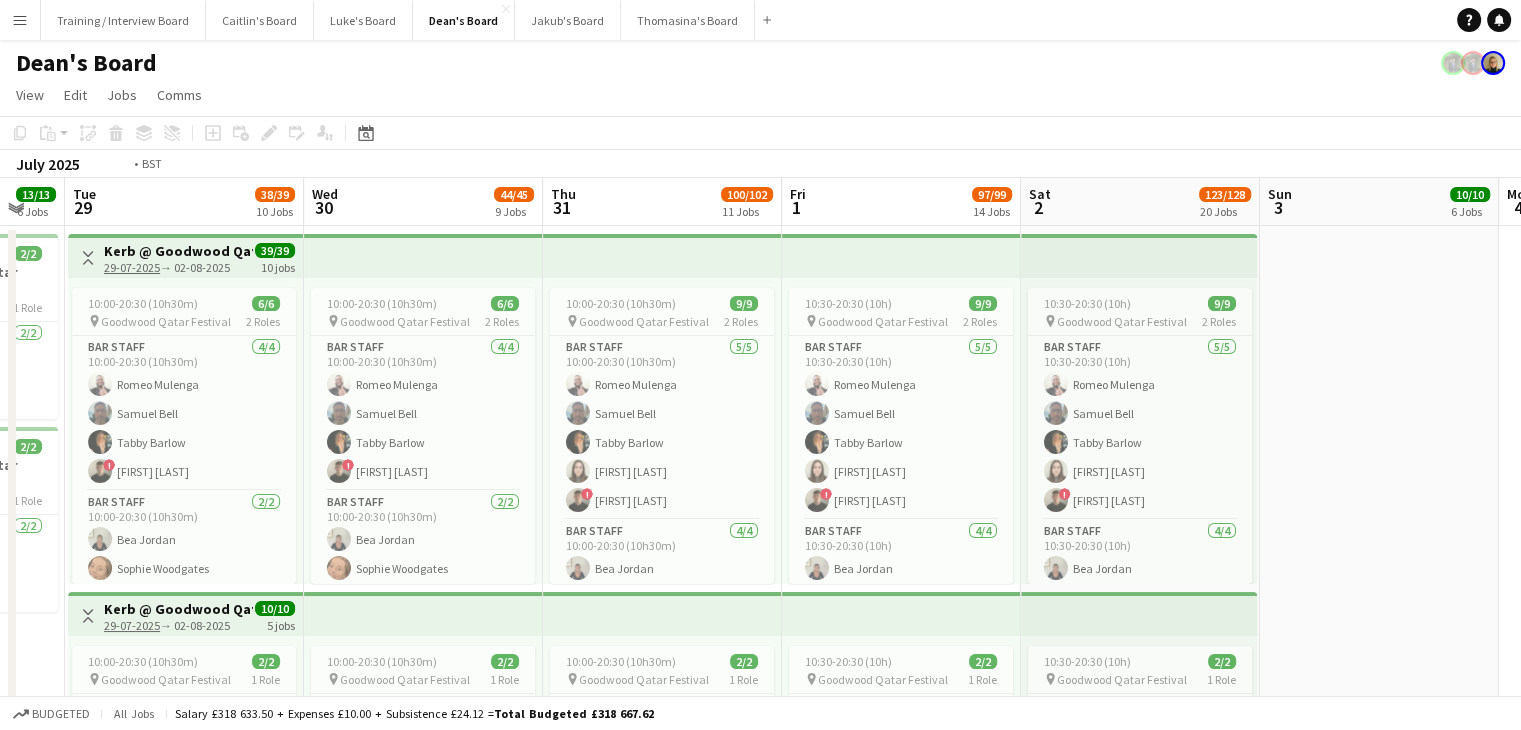 drag, startPoint x: 379, startPoint y: 198, endPoint x: 825, endPoint y: 202, distance: 446.01794 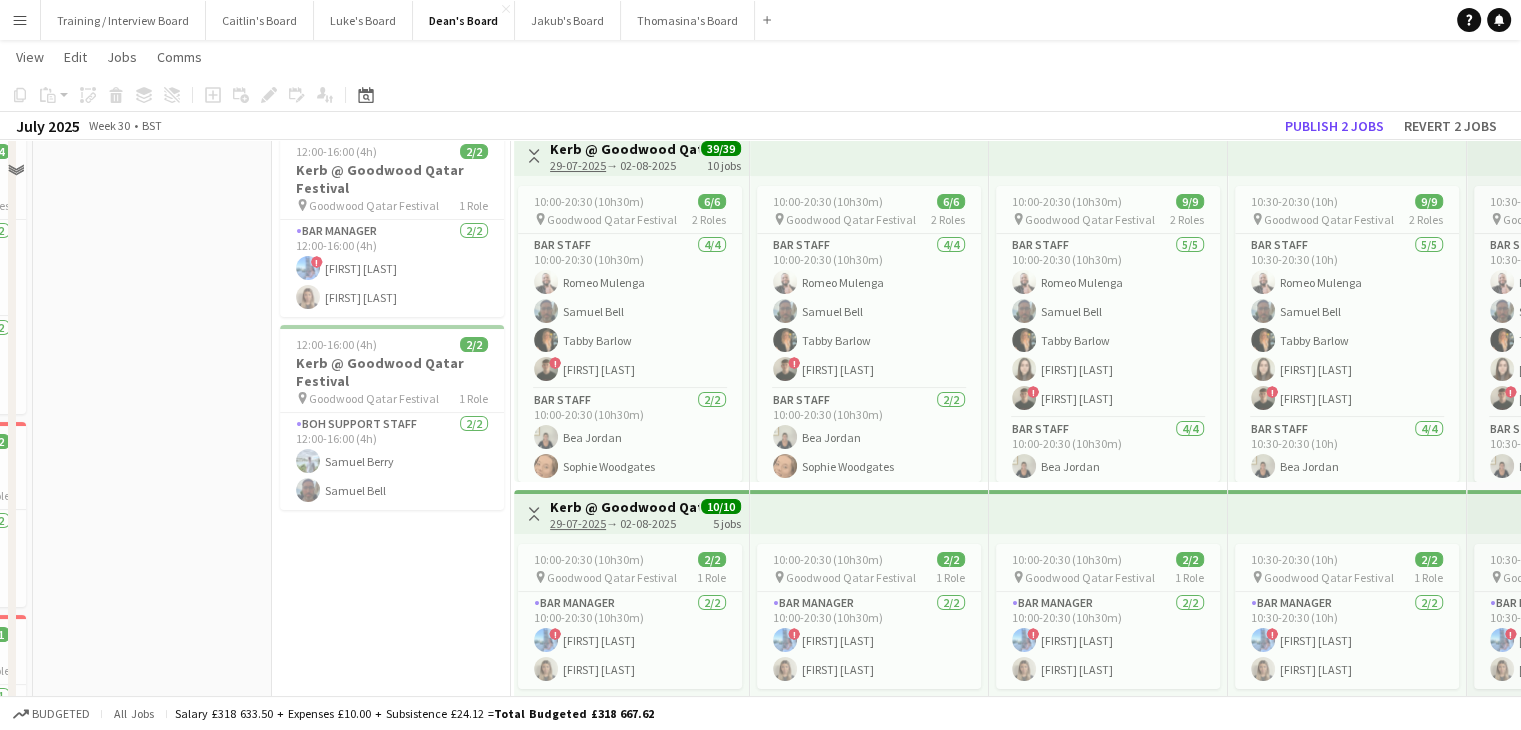 scroll, scrollTop: 0, scrollLeft: 0, axis: both 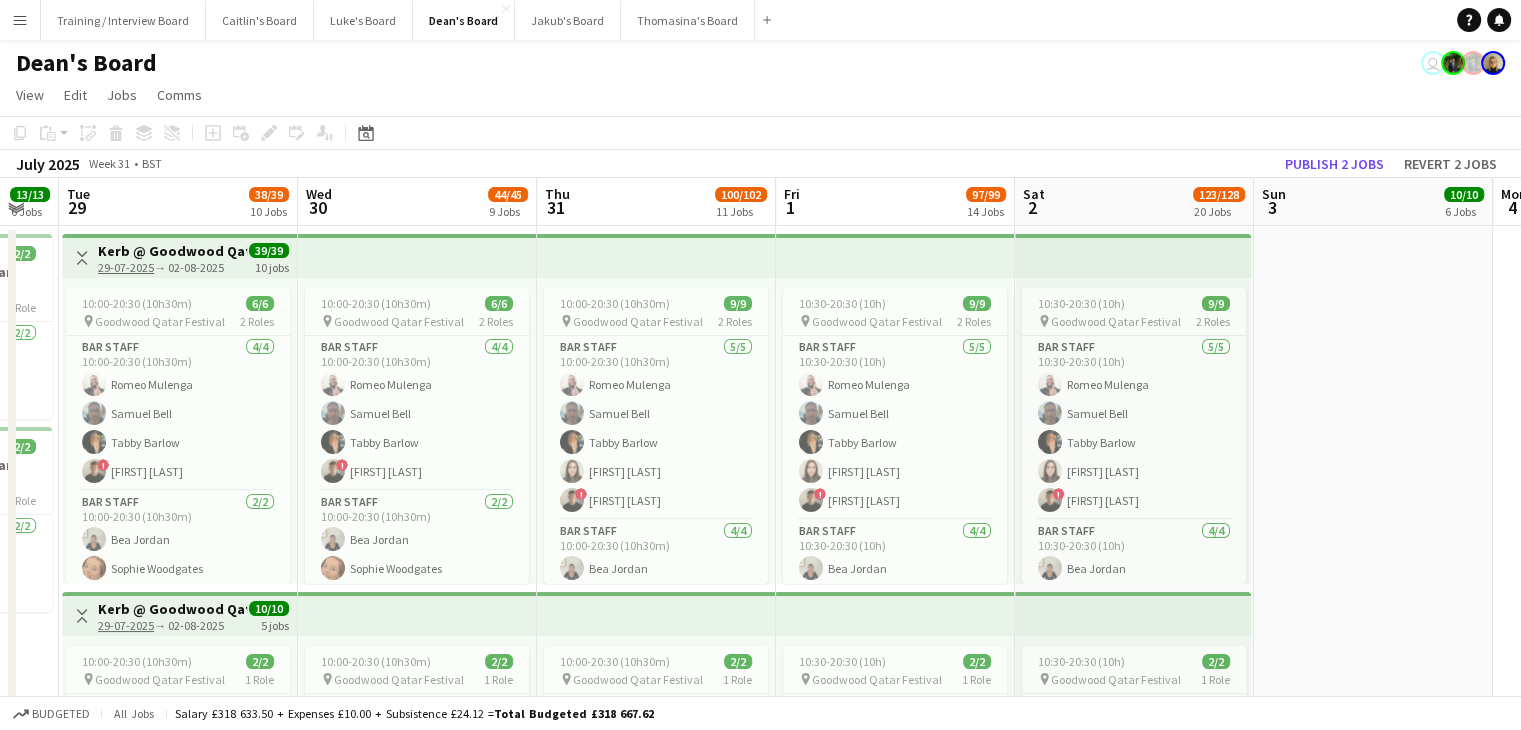 drag, startPoint x: 1044, startPoint y: 203, endPoint x: 695, endPoint y: 203, distance: 349 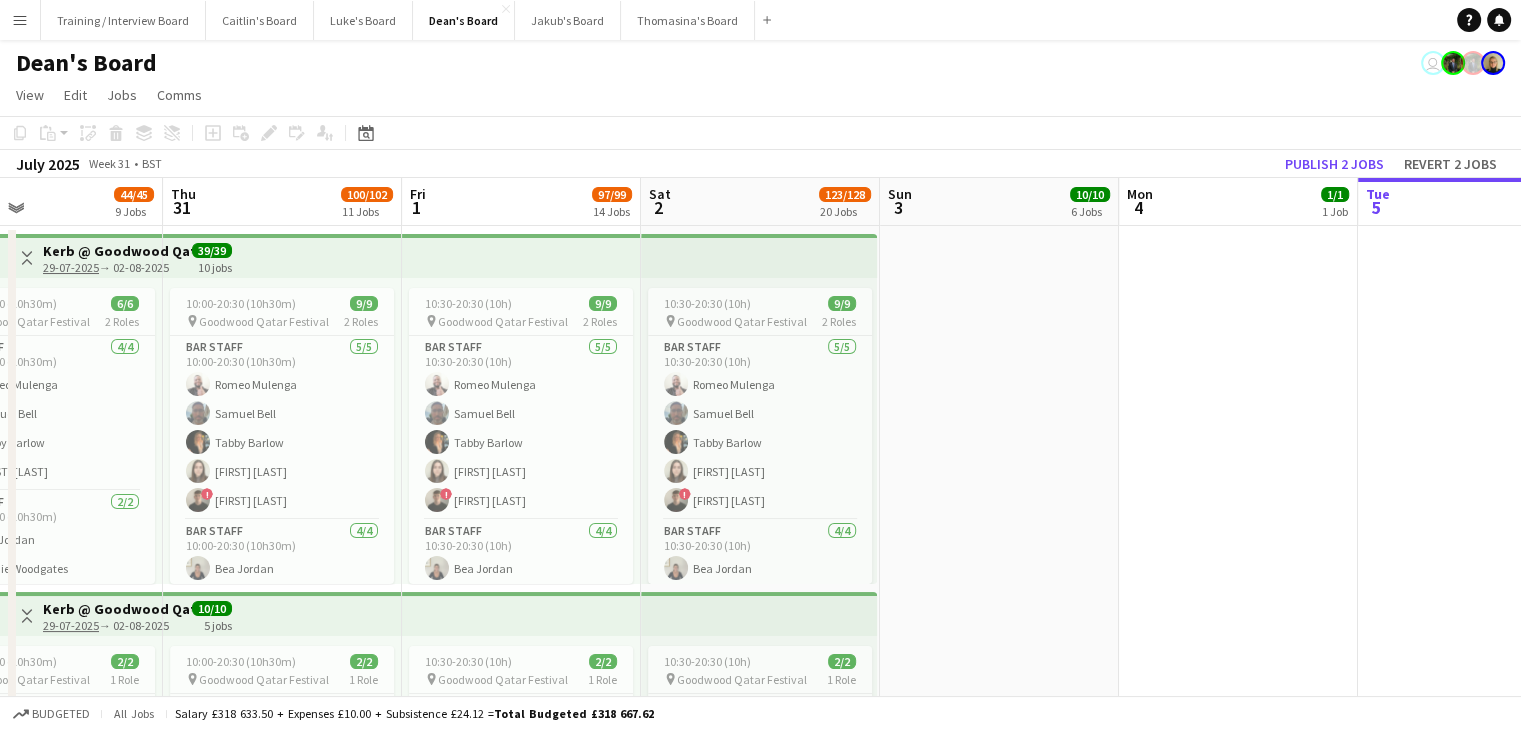drag, startPoint x: 1352, startPoint y: 205, endPoint x: 495, endPoint y: 214, distance: 857.04724 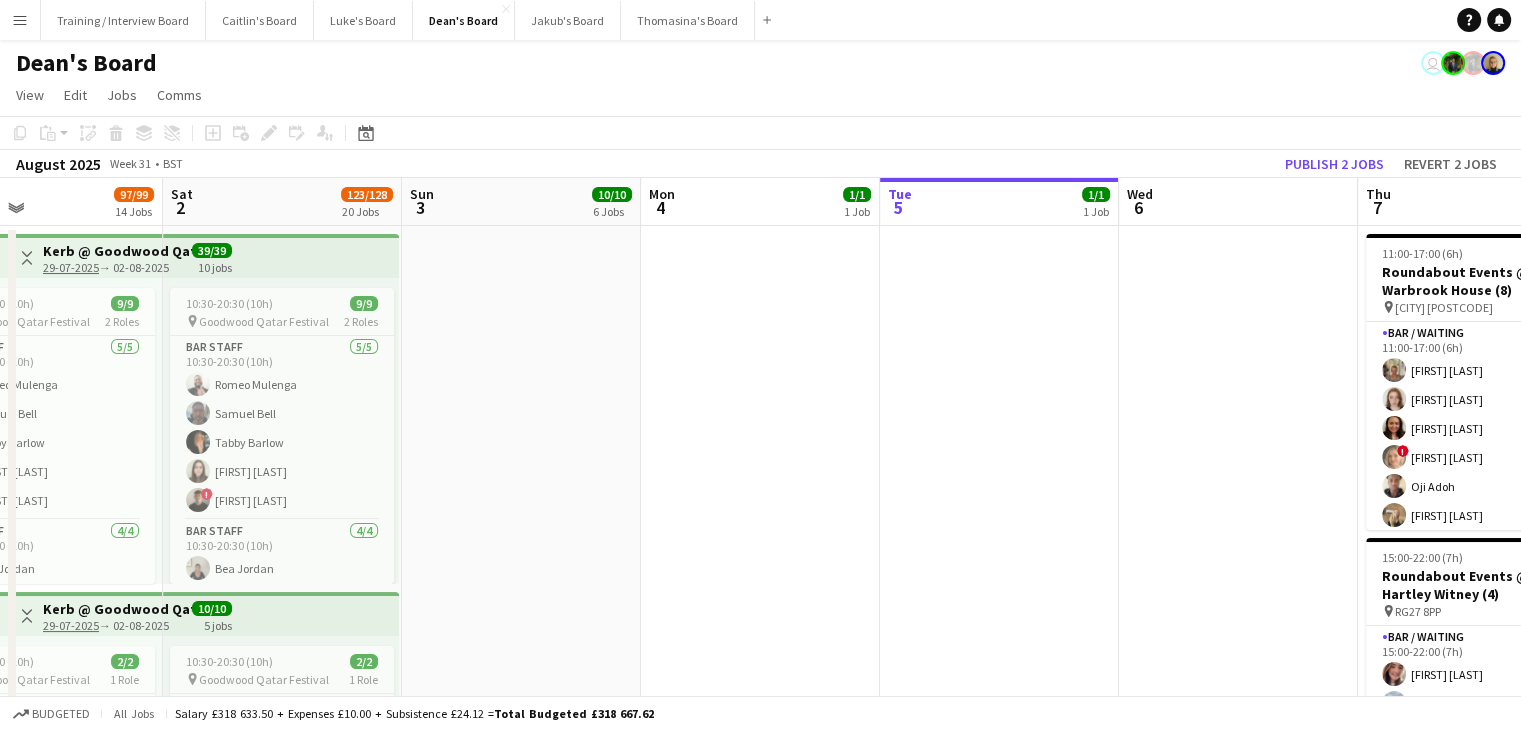 scroll, scrollTop: 0, scrollLeft: 557, axis: horizontal 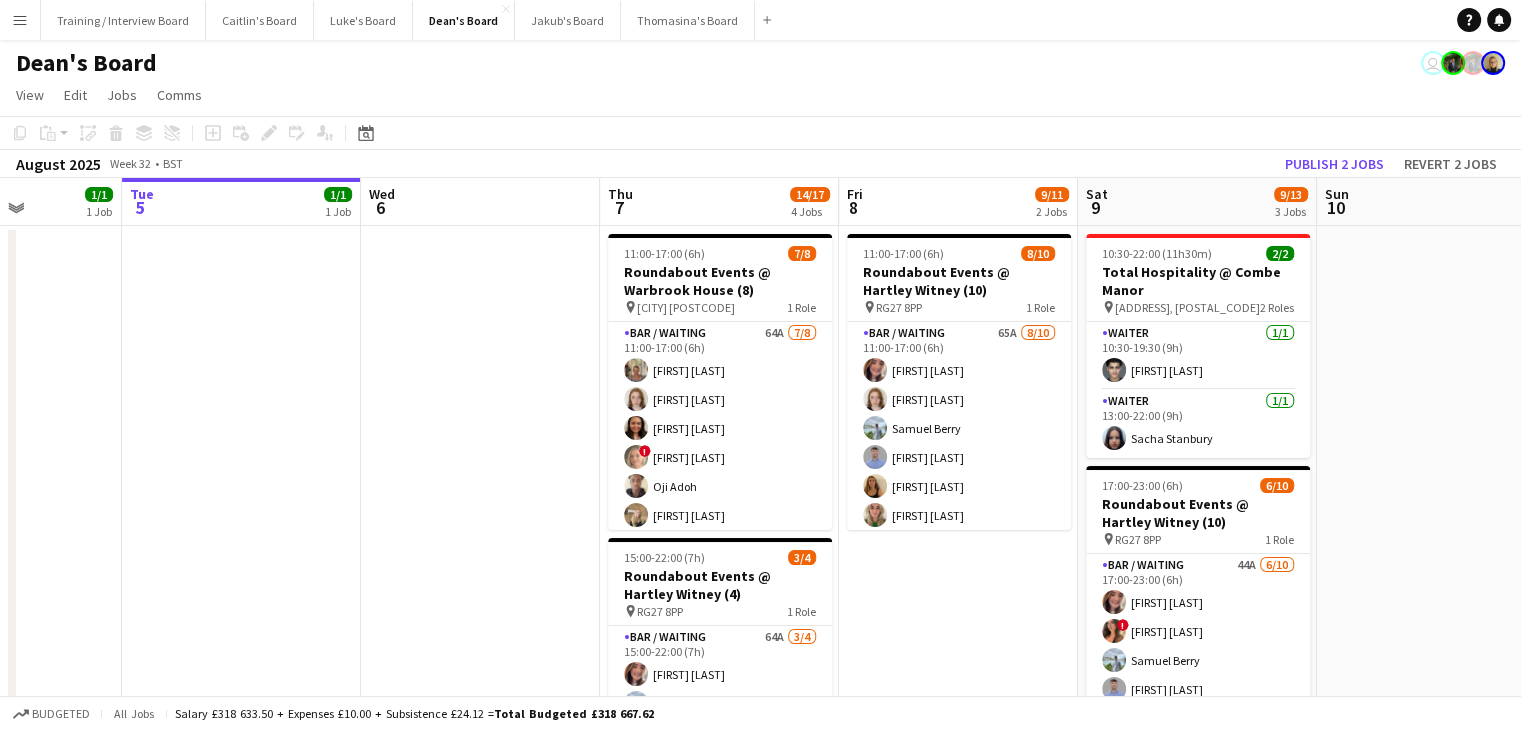drag, startPoint x: 1216, startPoint y: 213, endPoint x: 717, endPoint y: 222, distance: 499.08115 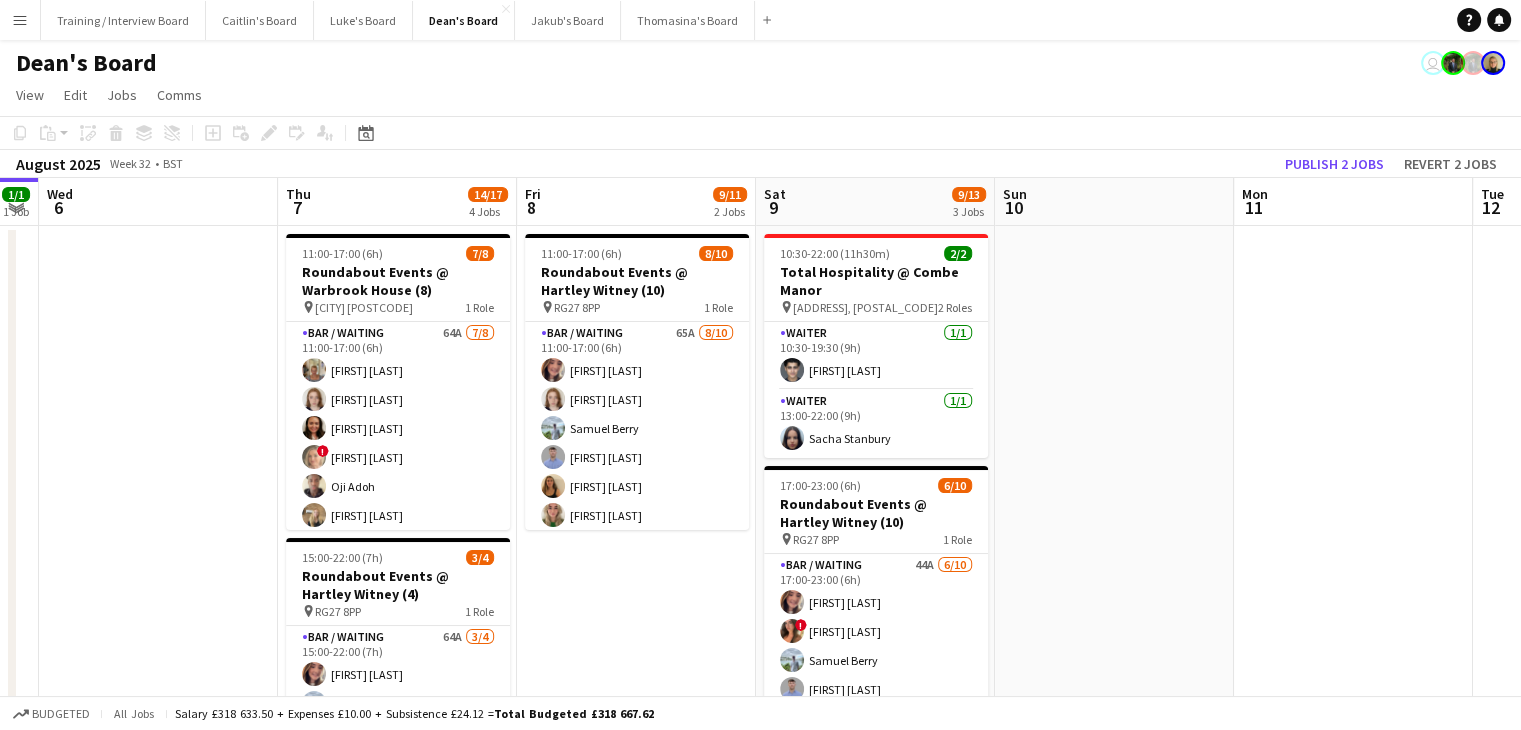 scroll, scrollTop: 0, scrollLeft: 680, axis: horizontal 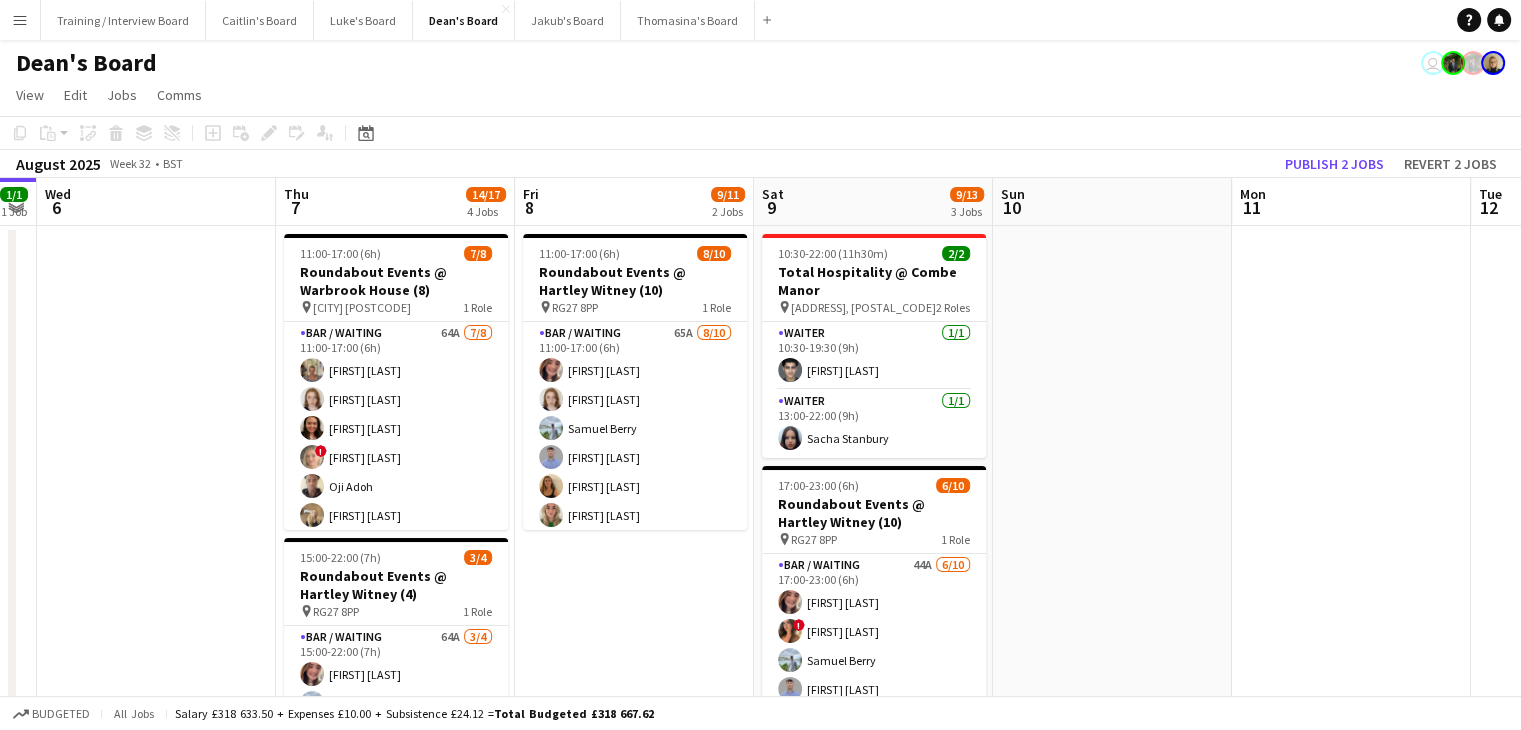 drag, startPoint x: 876, startPoint y: 214, endPoint x: 585, endPoint y: 197, distance: 291.49615 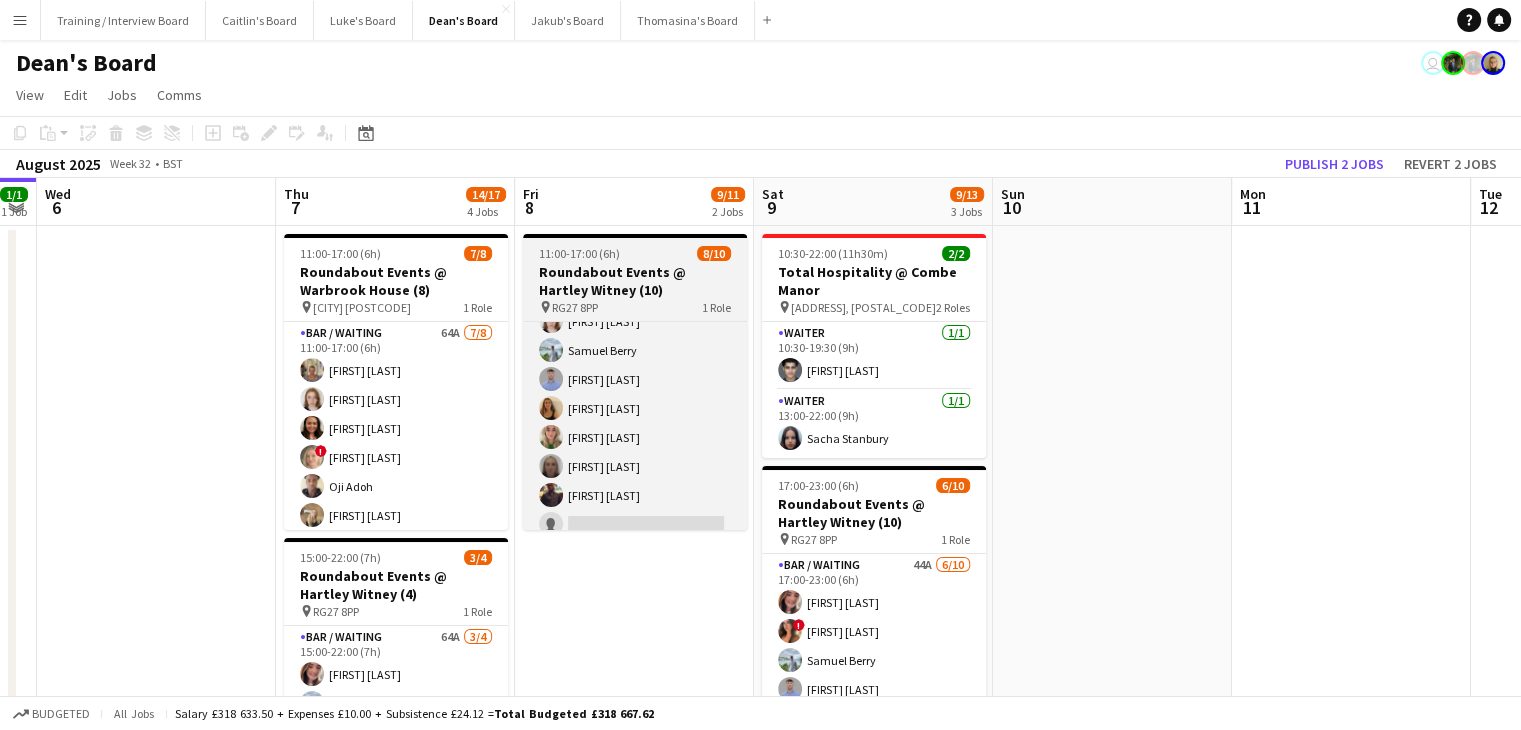 scroll, scrollTop: 0, scrollLeft: 0, axis: both 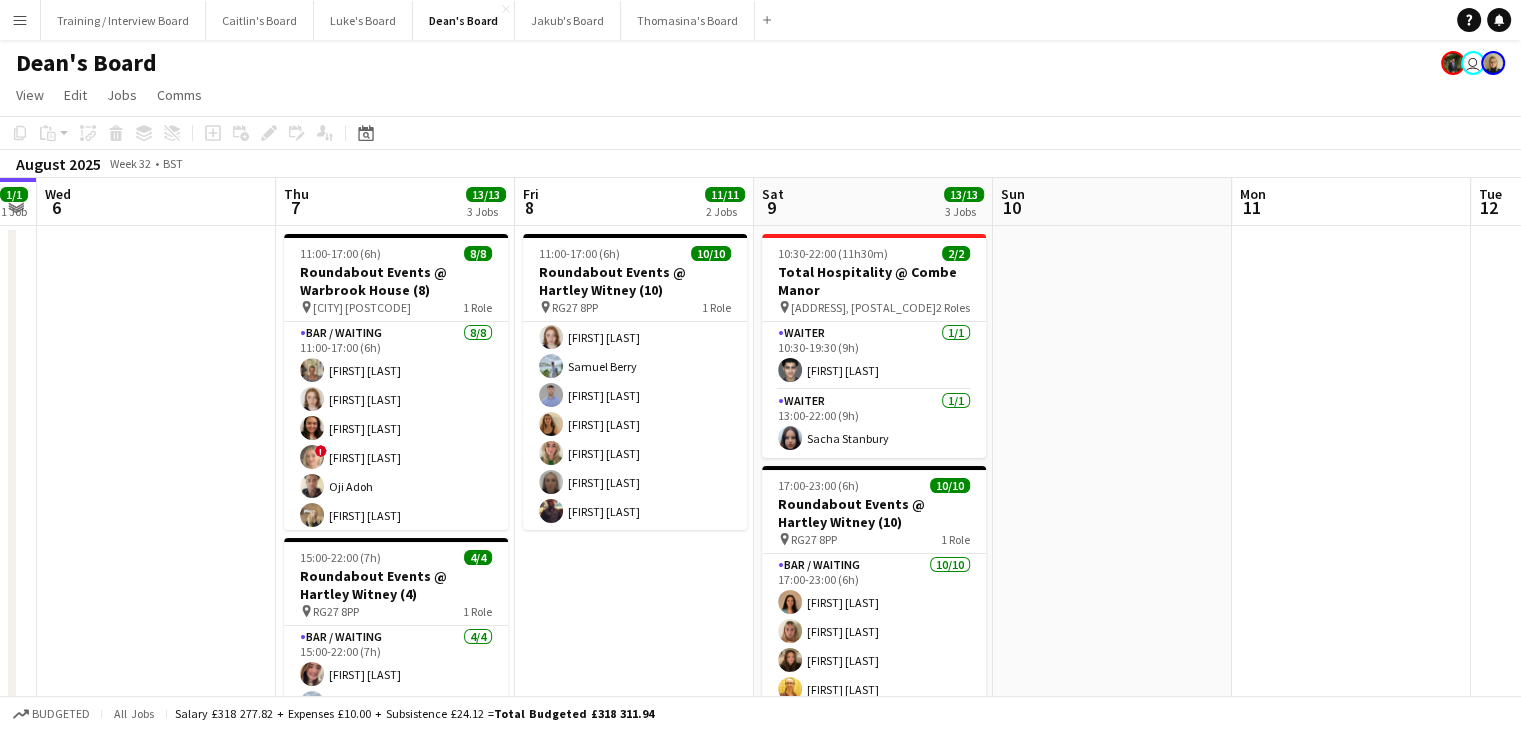click on "Menu" at bounding box center [20, 20] 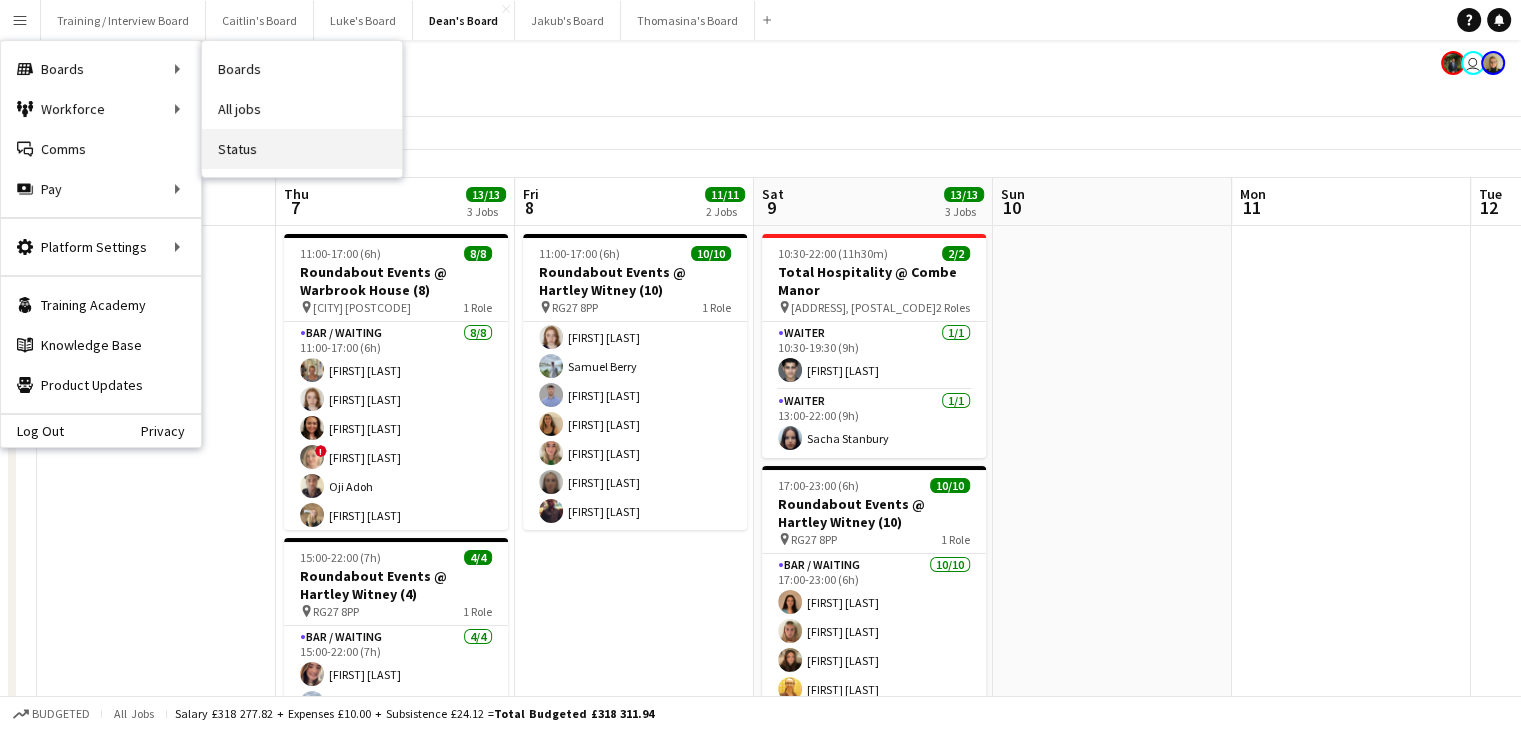click on "Status" at bounding box center [302, 149] 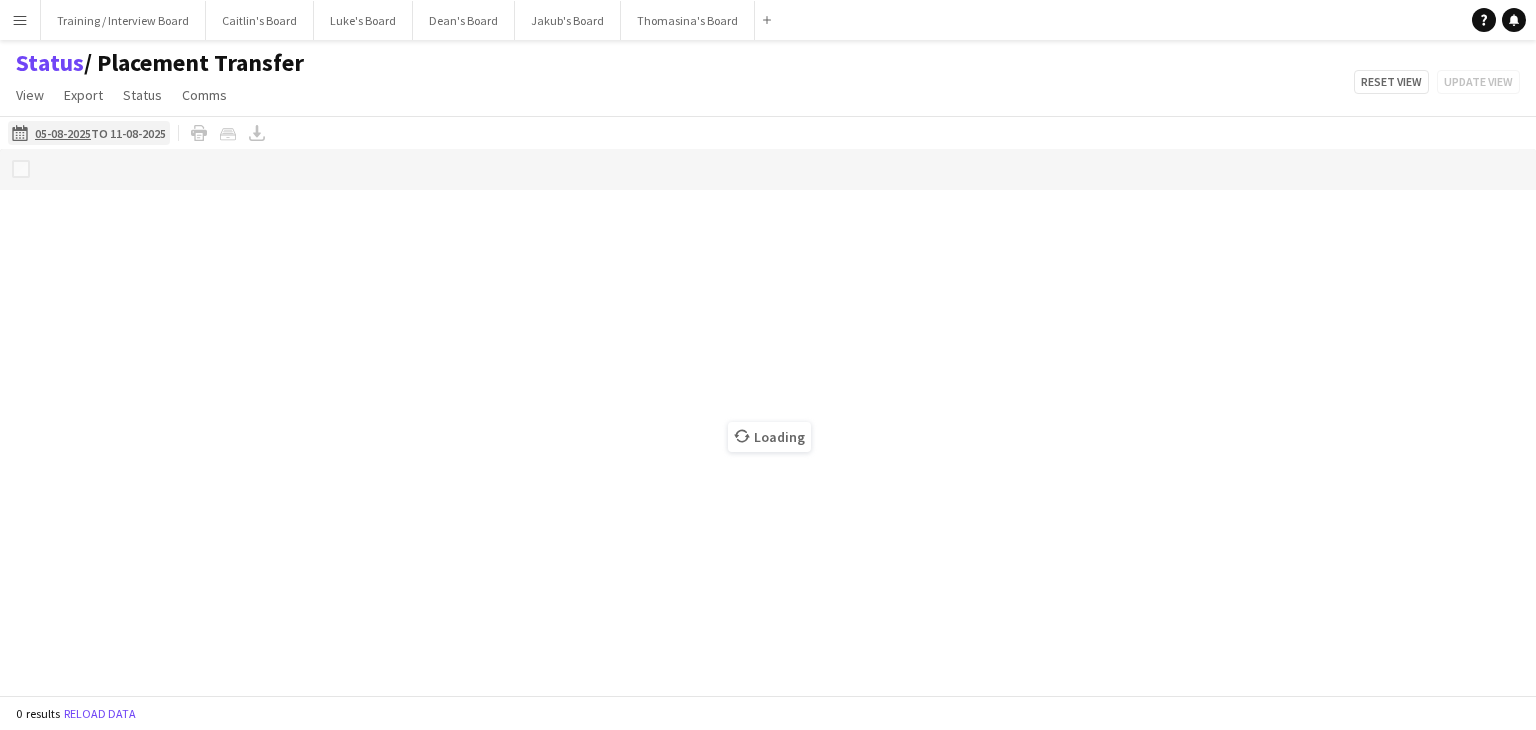 click on "05-08-2025 to 11-08-2025" 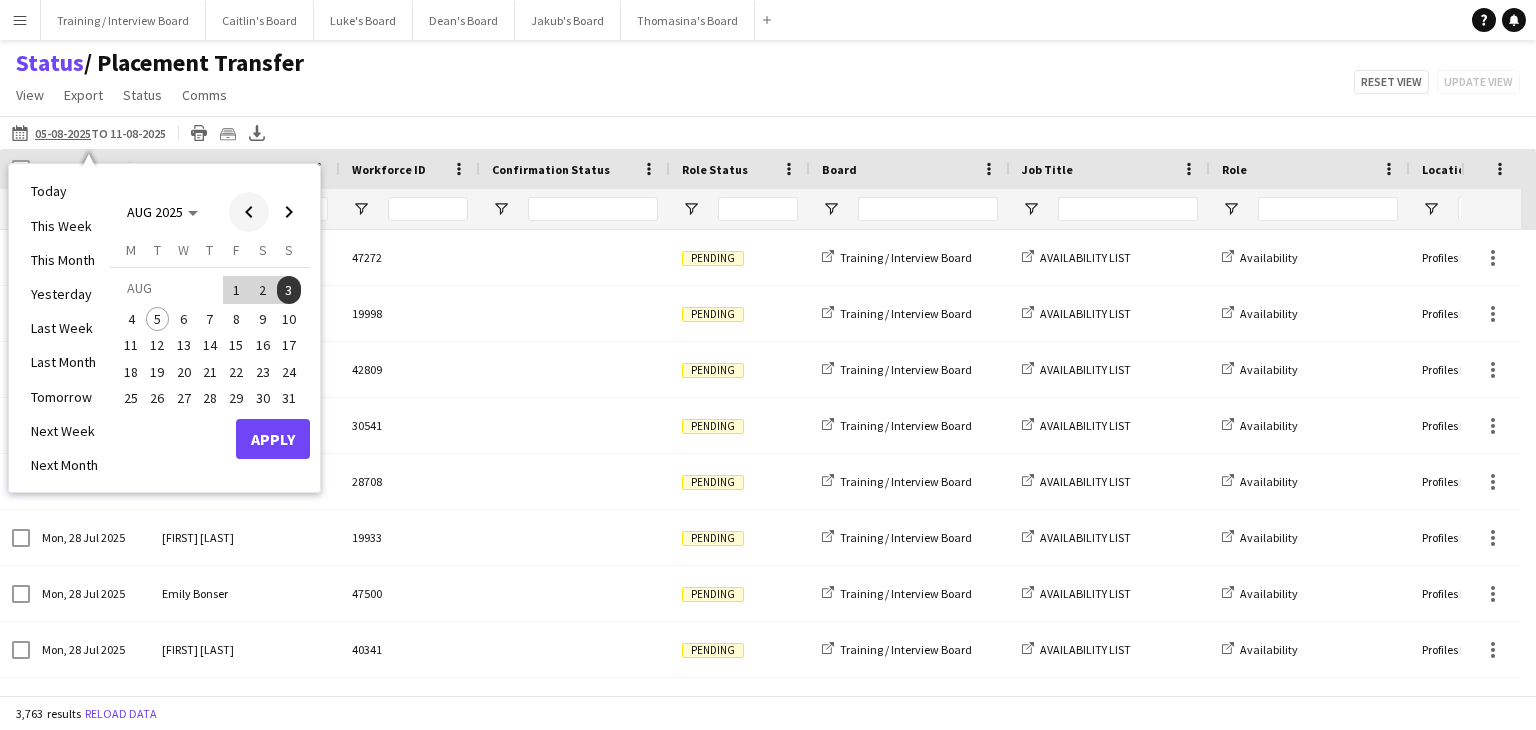 click at bounding box center (249, 212) 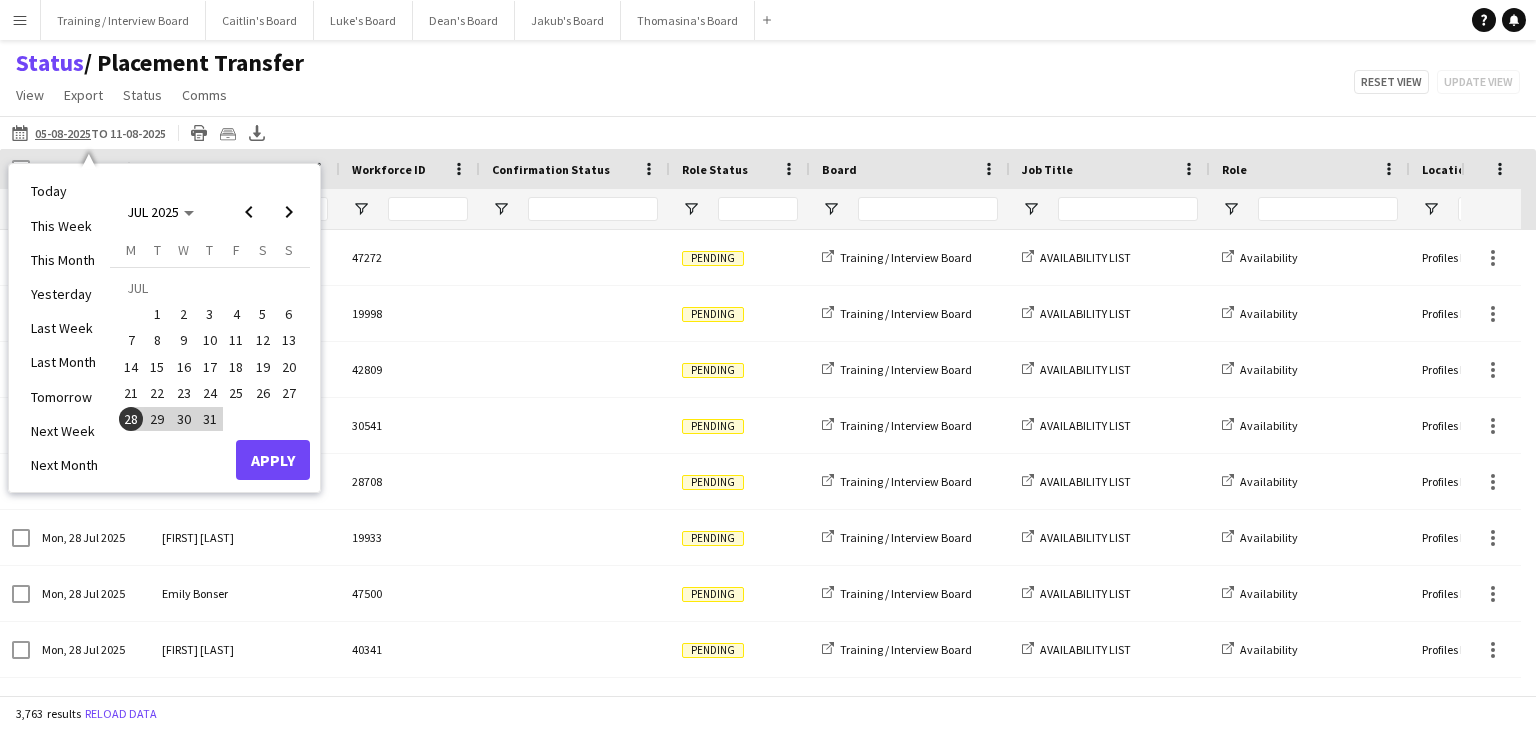 click on "28" at bounding box center (131, 419) 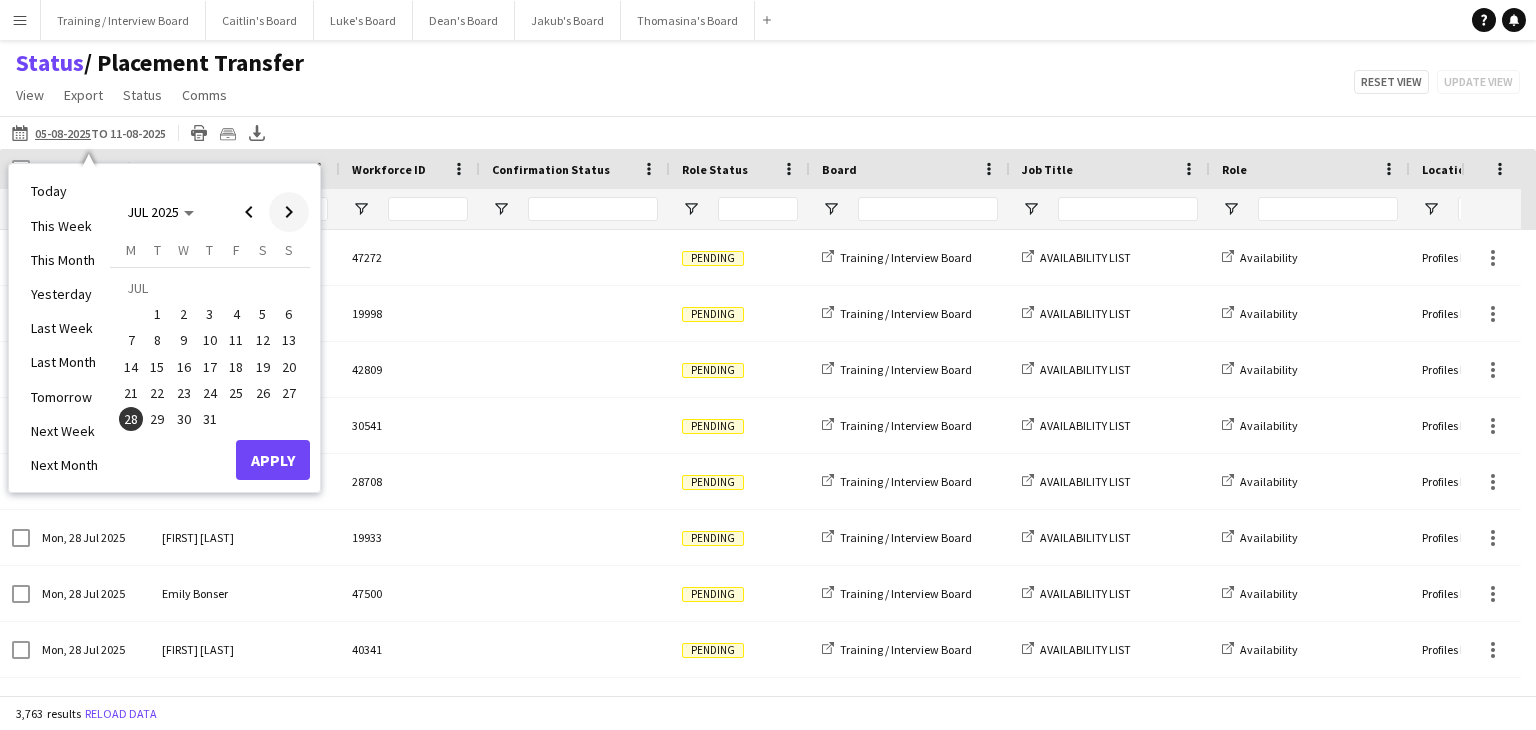 click at bounding box center [289, 212] 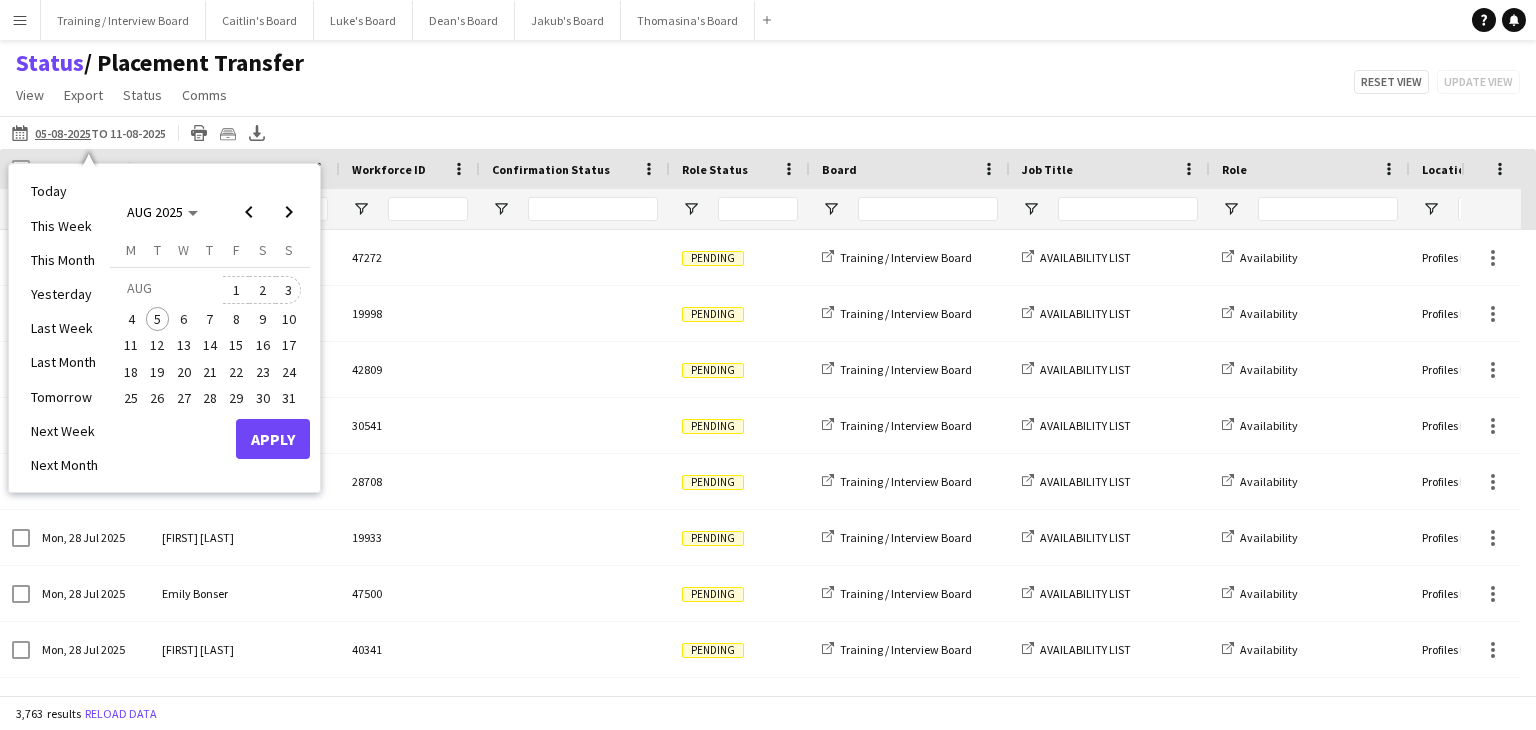 click on "3" at bounding box center (289, 290) 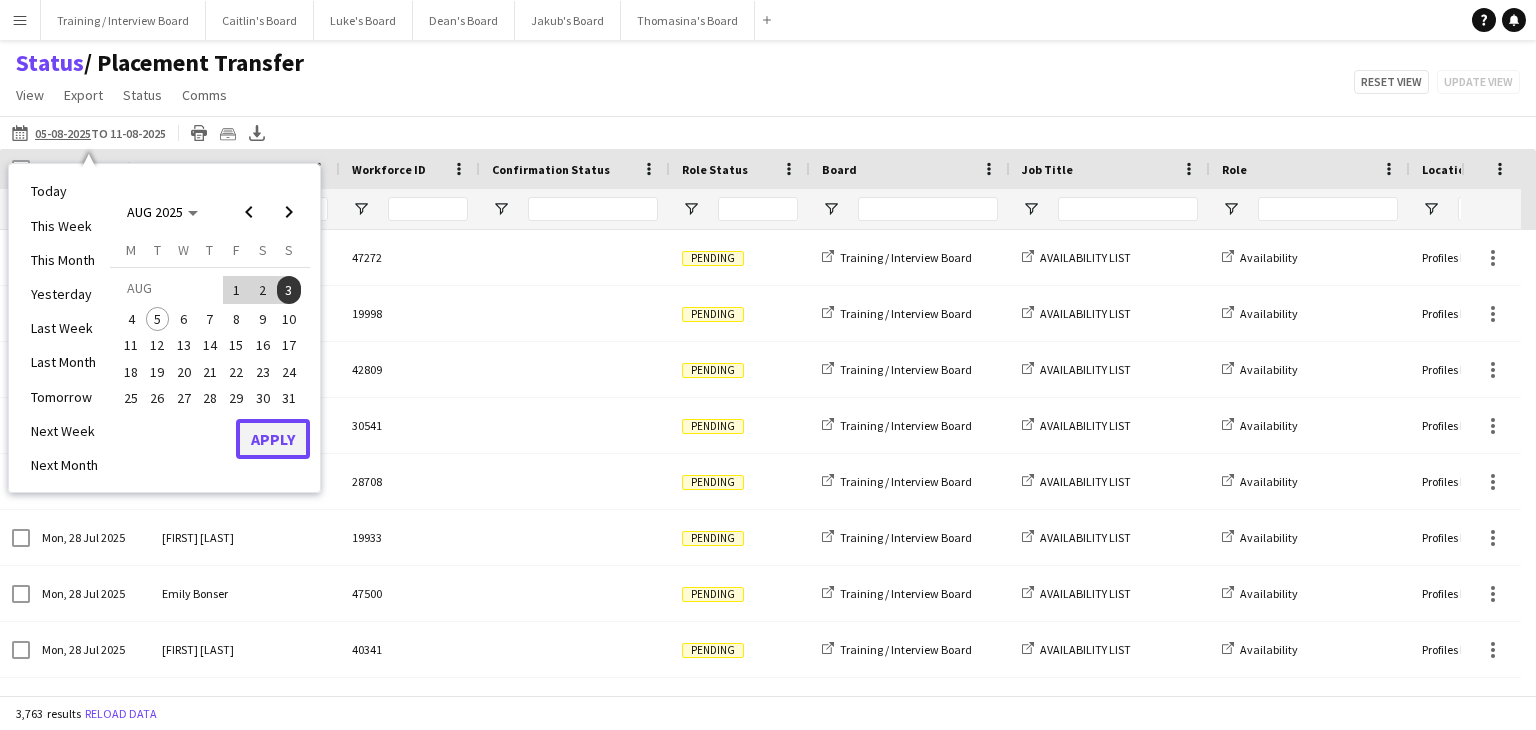 click on "Apply" at bounding box center [273, 439] 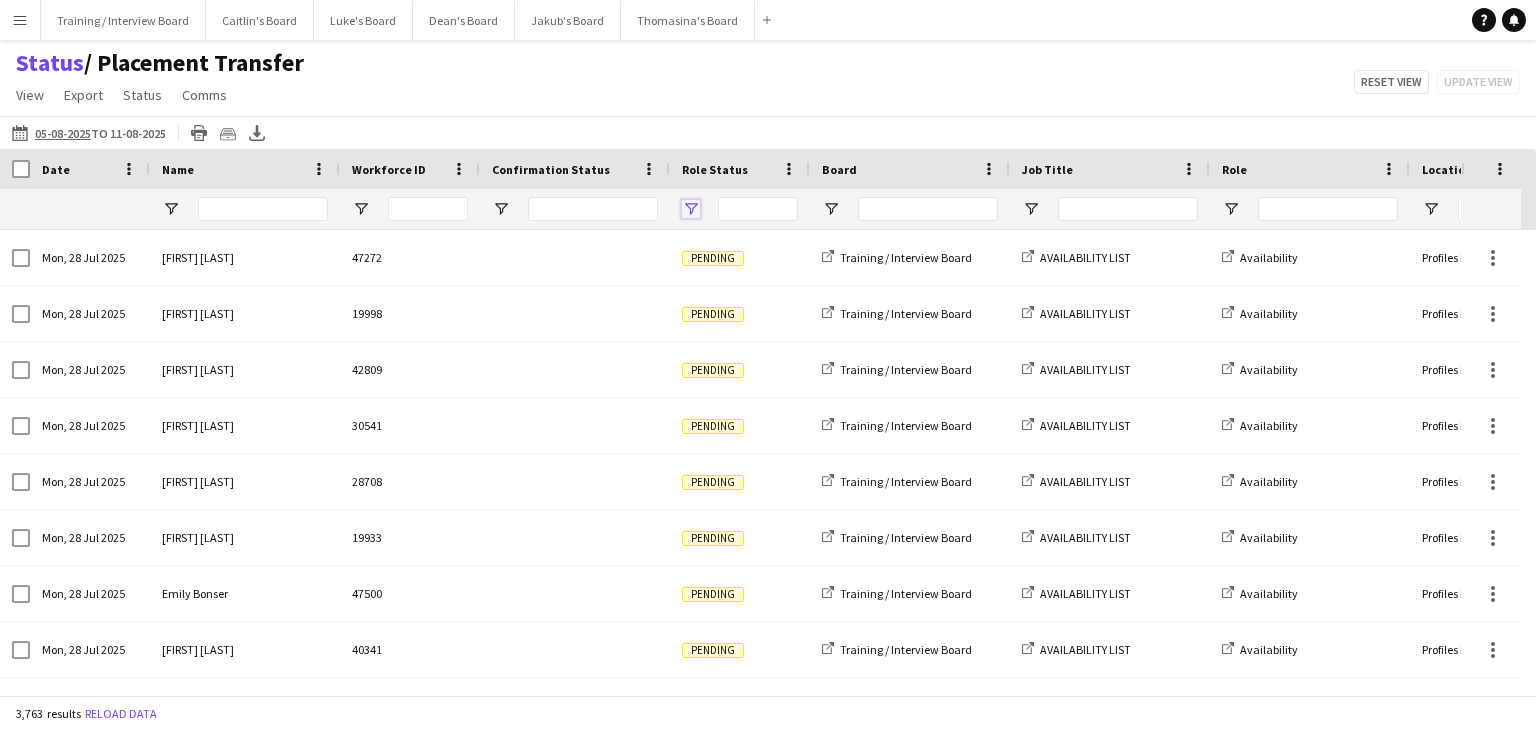 click at bounding box center (691, 209) 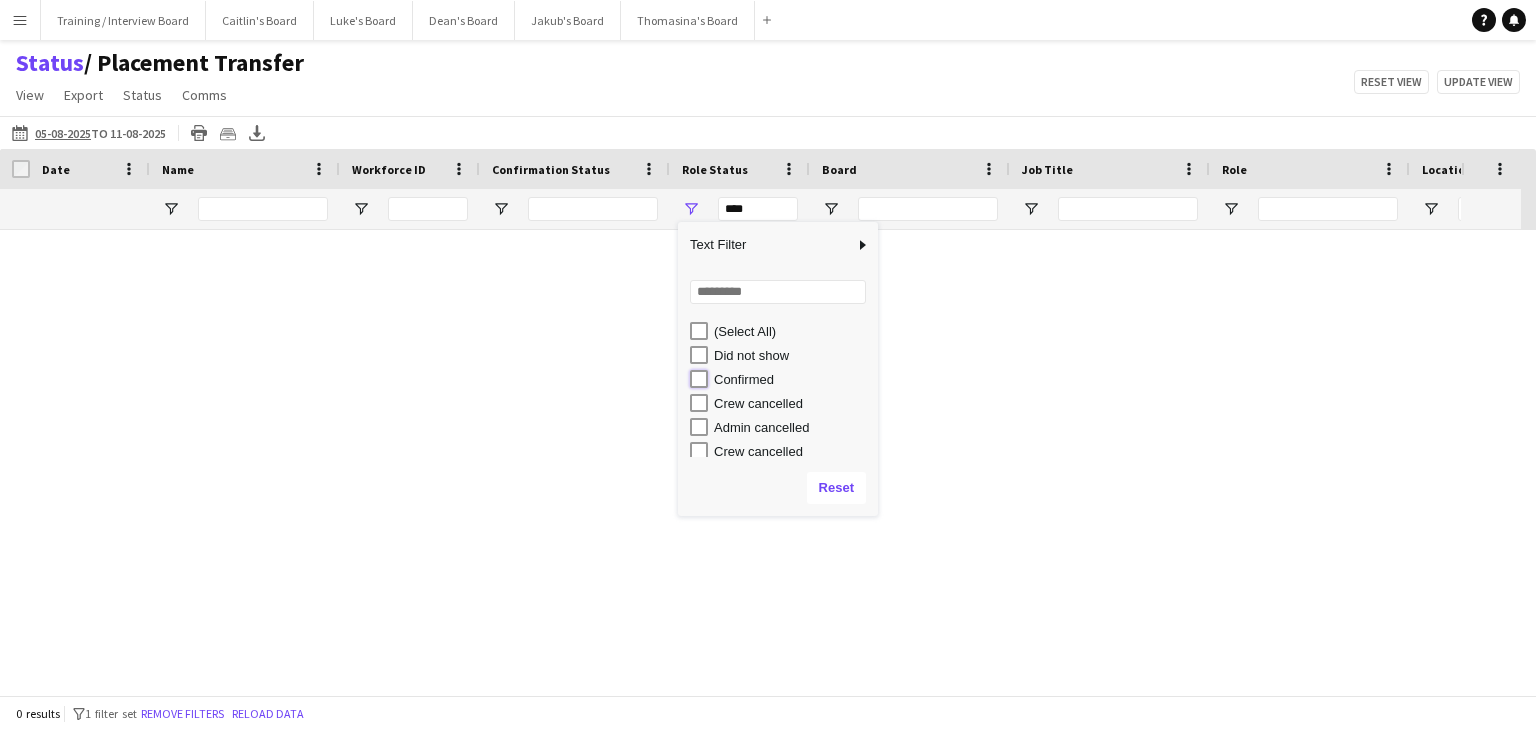 type on "**********" 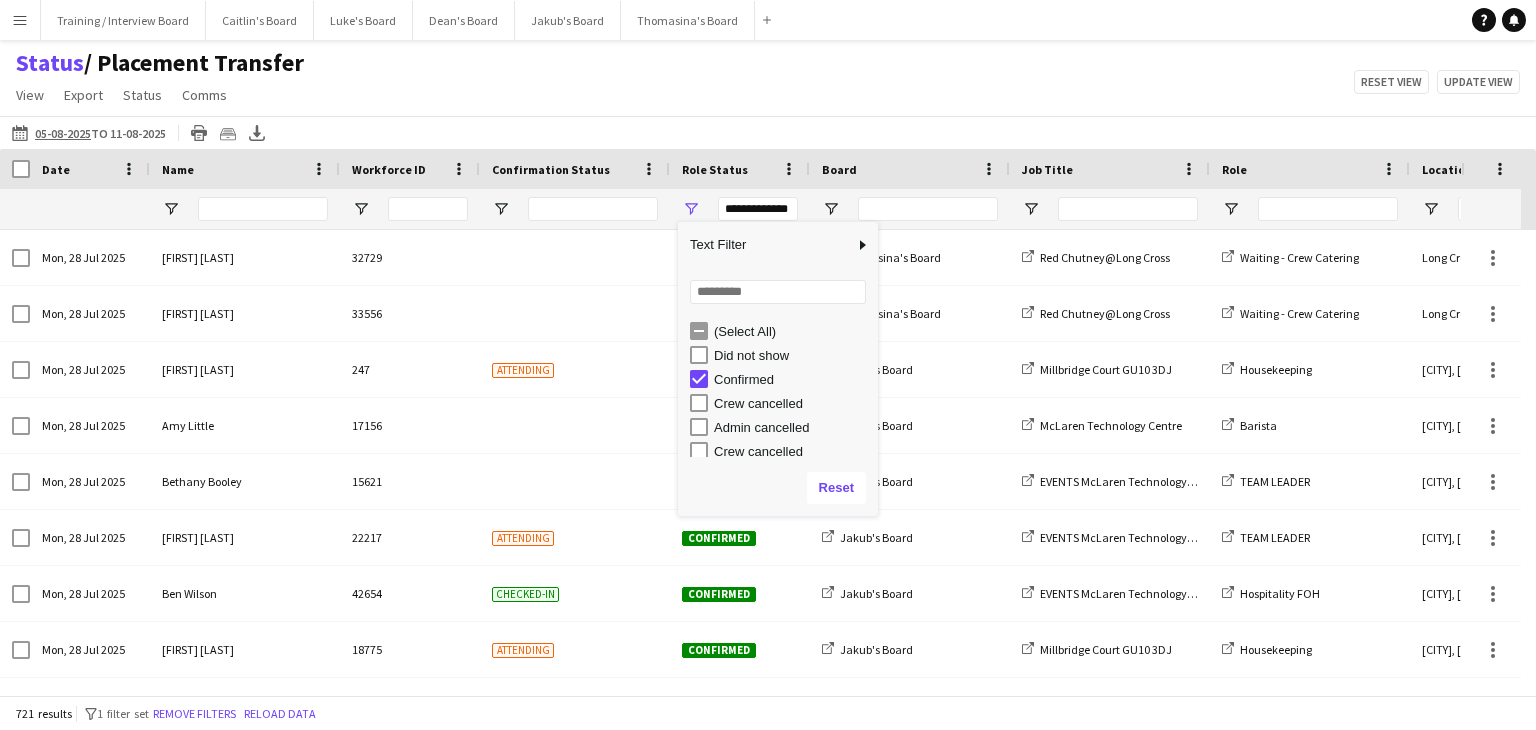 click on "05-08-2025 to 11-08-2025
05-08-2025  to 11-08-2025
Today   This Week   This Month   Yesterday   Last Week   Last Month   Tomorrow   Next Week   Next Month  AUG 2025 AUG 2025 Monday M Tuesday T Wednesday W Thursday T Friday F Saturday S Sunday S  AUG   1   2   3   4   5   6   7   8   9   10   11   12   13   14   15   16   17   18   19   20   21   22   23   24   25   26   27   28   29   30   31
Comparison range
Comparison range
Apply
Print table
Crew files as ZIP
Export XLSX" 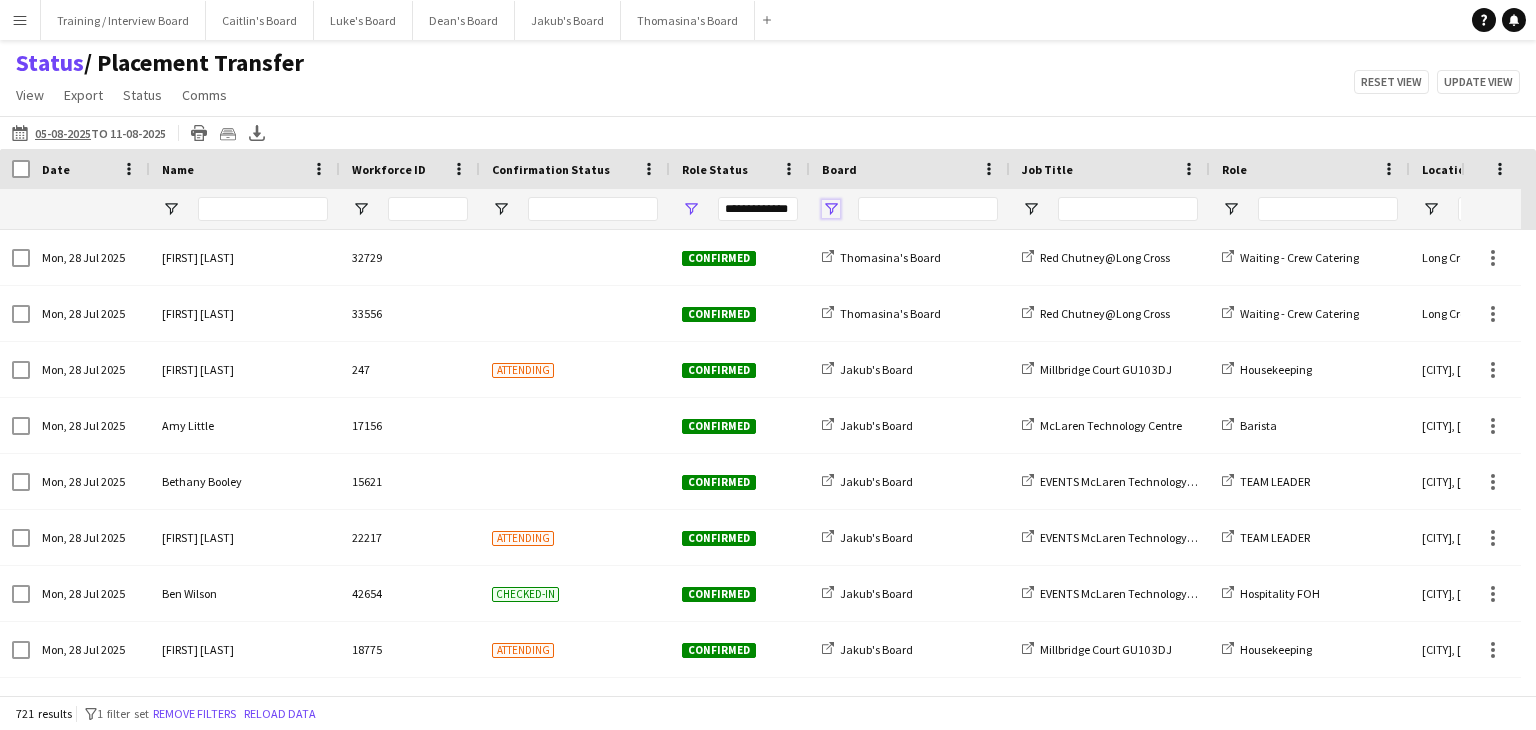 click at bounding box center [831, 209] 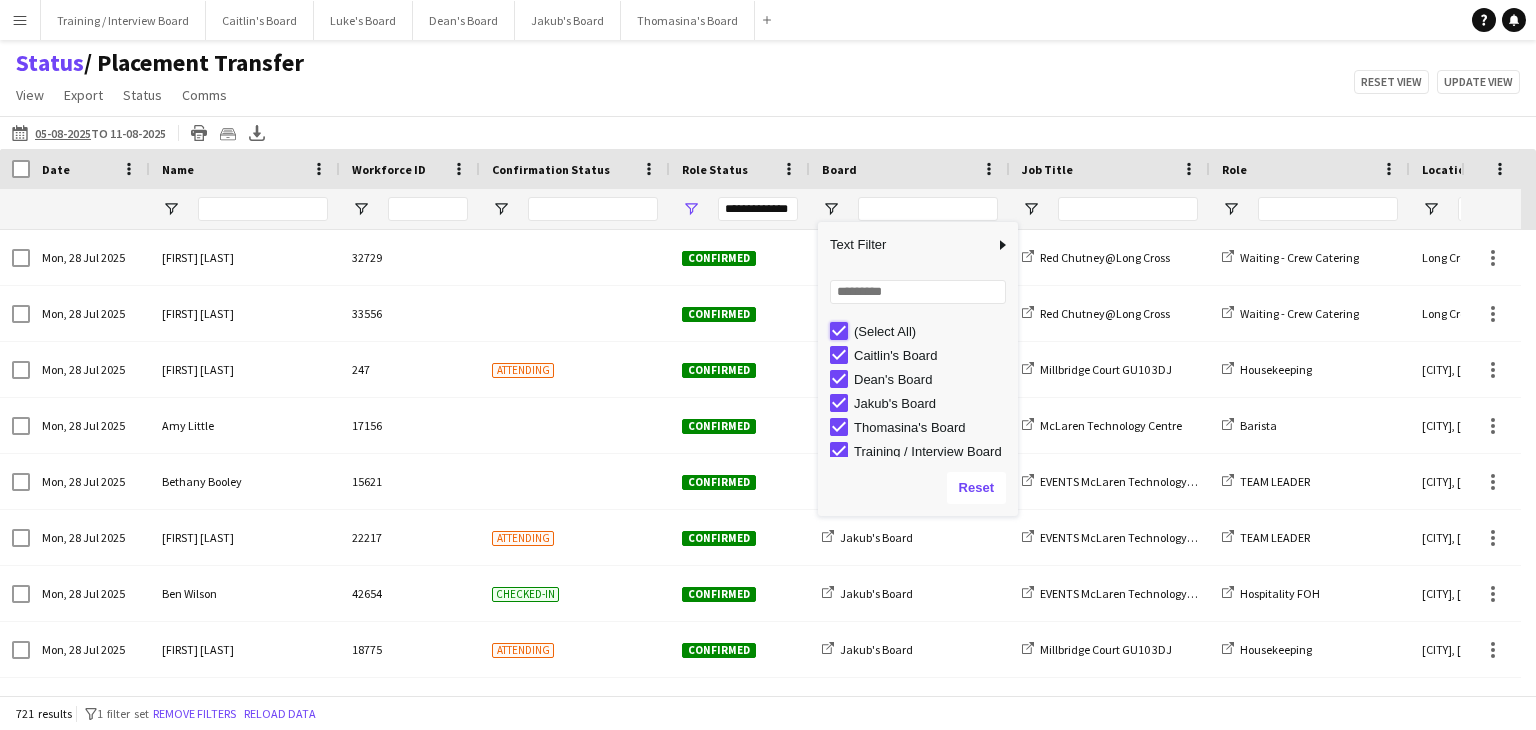 type on "***" 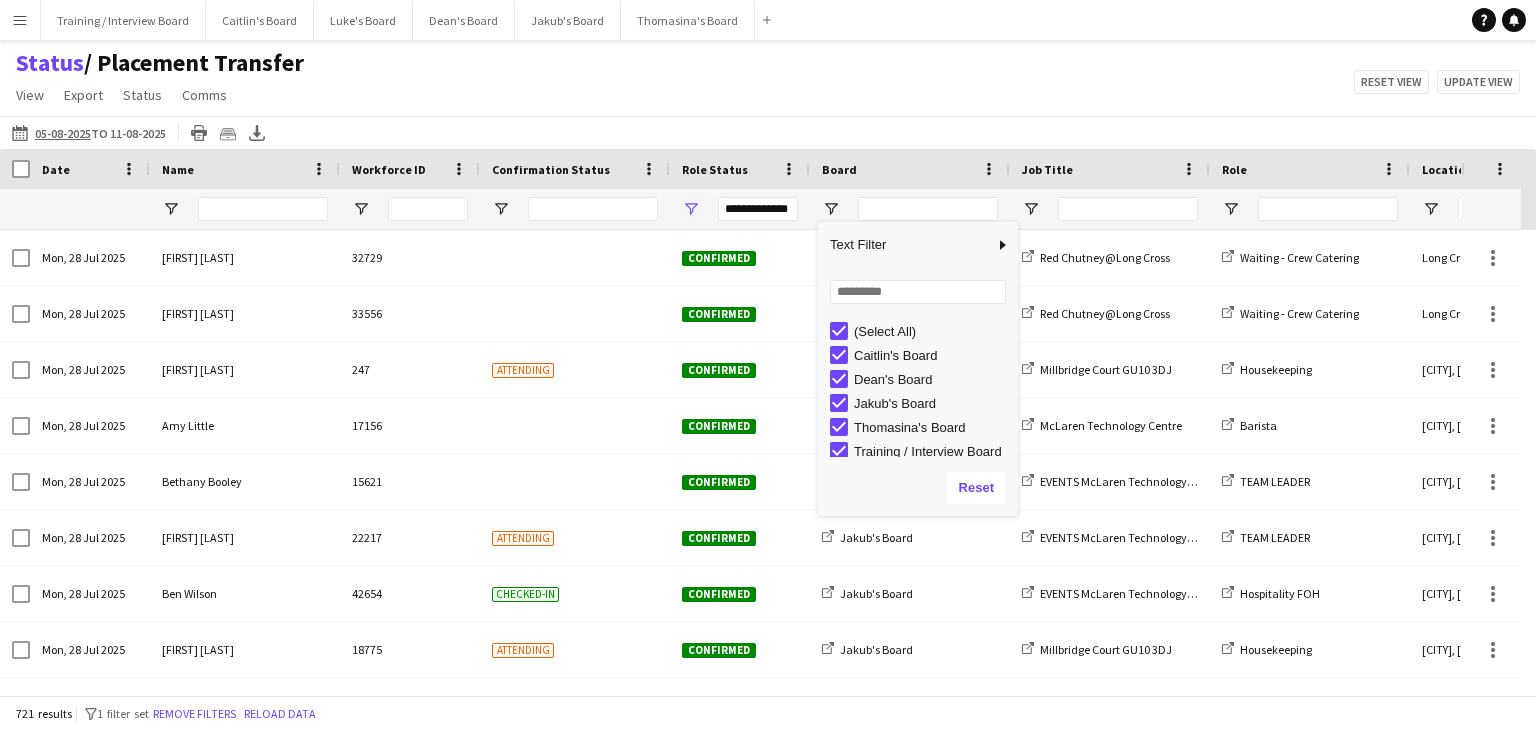 type on "***" 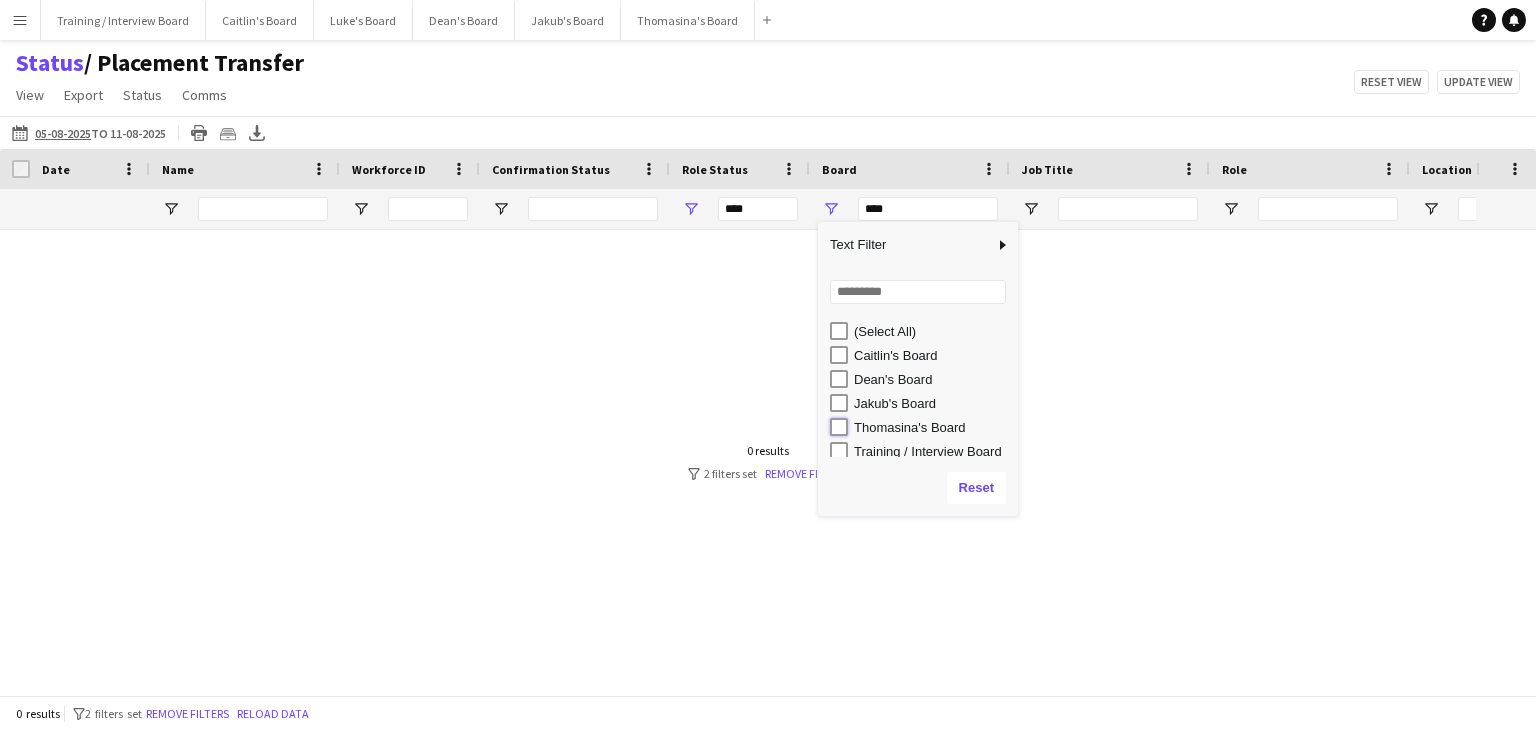 type on "**********" 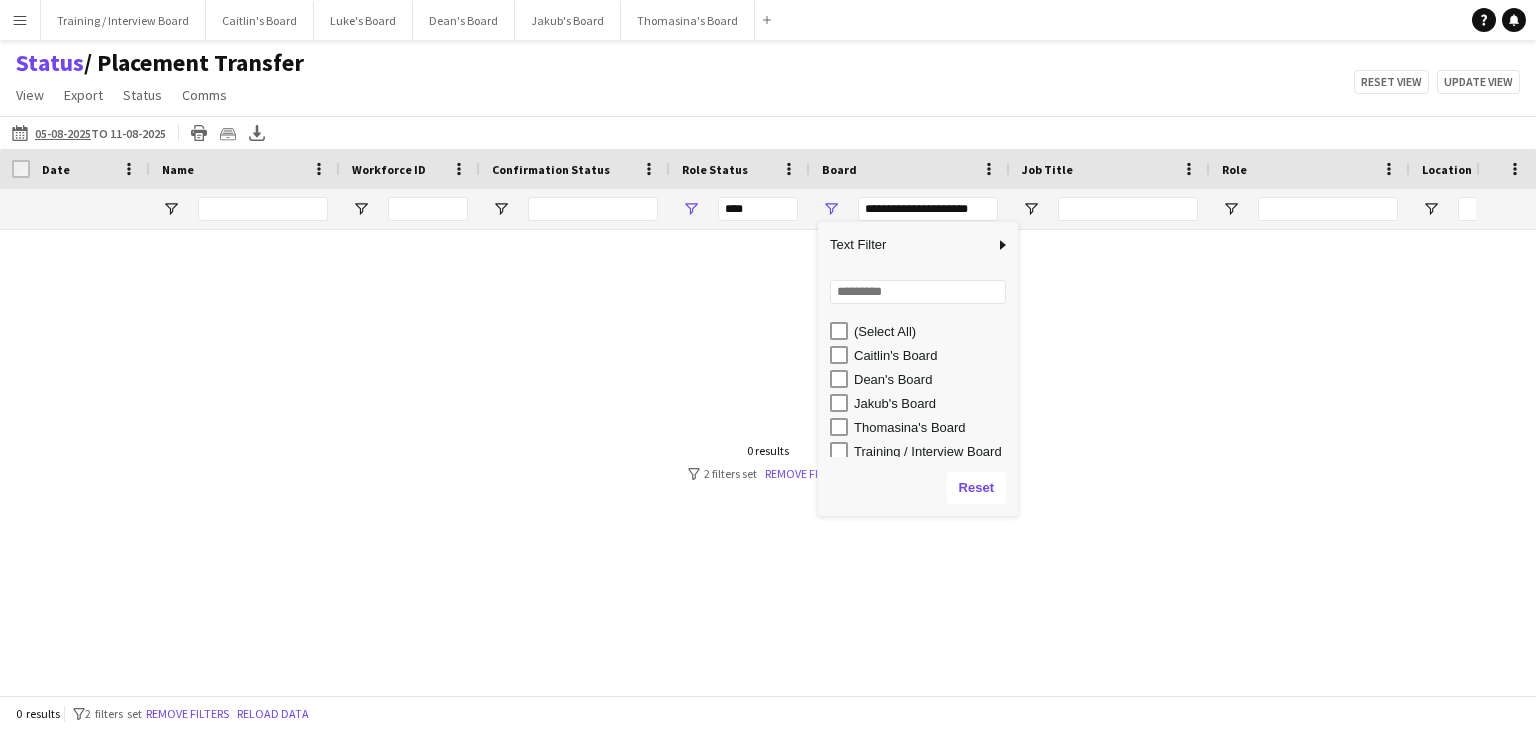 type on "**********" 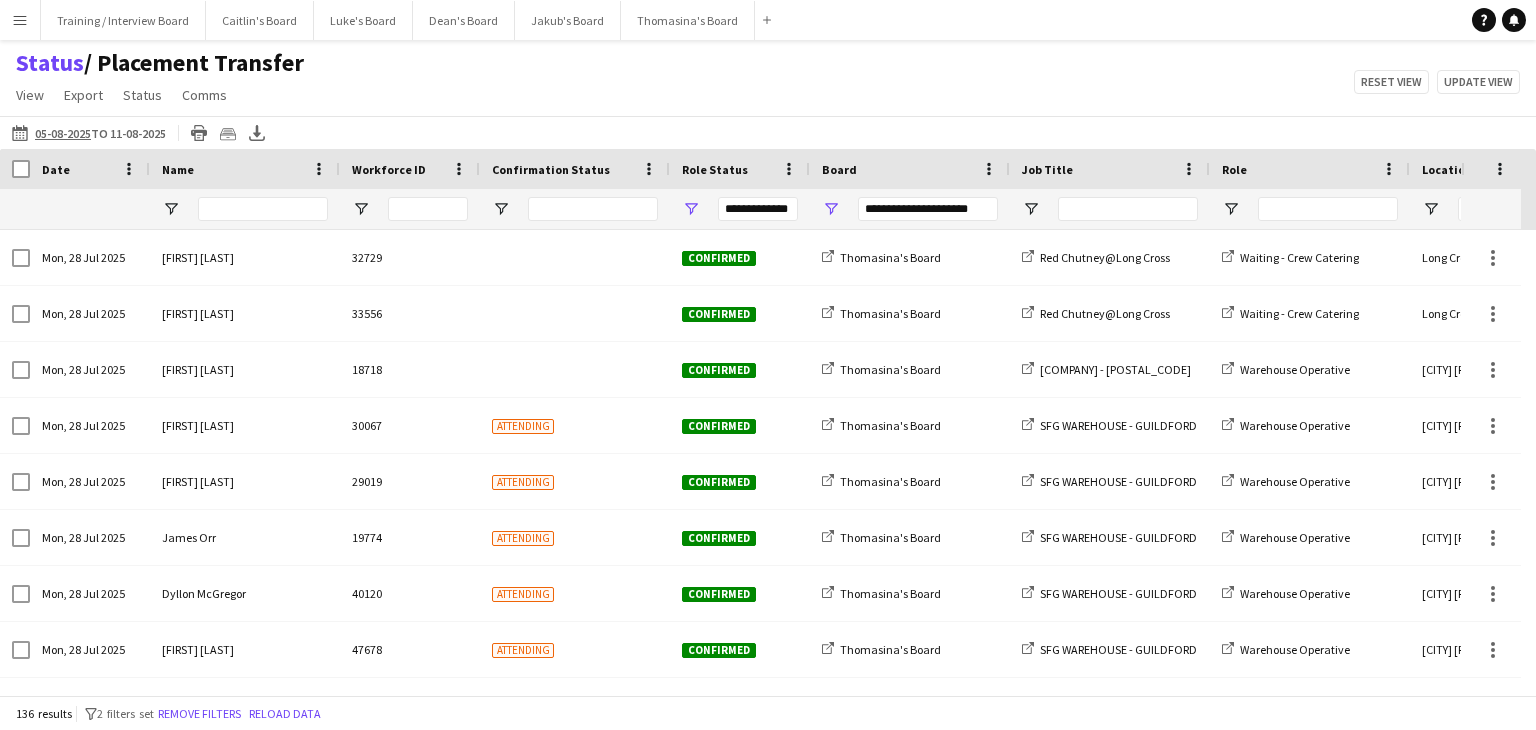 click on "Status    / Placement Transfer   View   Views  Default view Airshow Accreditation Airshow Check In Attending BPE Import CFS Check In Alpha and Placement Check in Timesheet Client Timesheet Phone Number v1.0 Client Timesheet v1.0 JZ Timesheet 2024 Placement Transfer References Import RWHS SFC TIMESHEET Sharecode Check New view Update view Delete view Edit name Customise view Customise filters Reset Filters Reset View Reset All  Export  Export as XLSX Export as CSV Export as PDF Crew files as ZIP  Status  Confirm attendance Check-in Check-out Clear confirm attendance Clear check-in Clear check-out  Comms  Send notification Chat  Reset view   Update view" 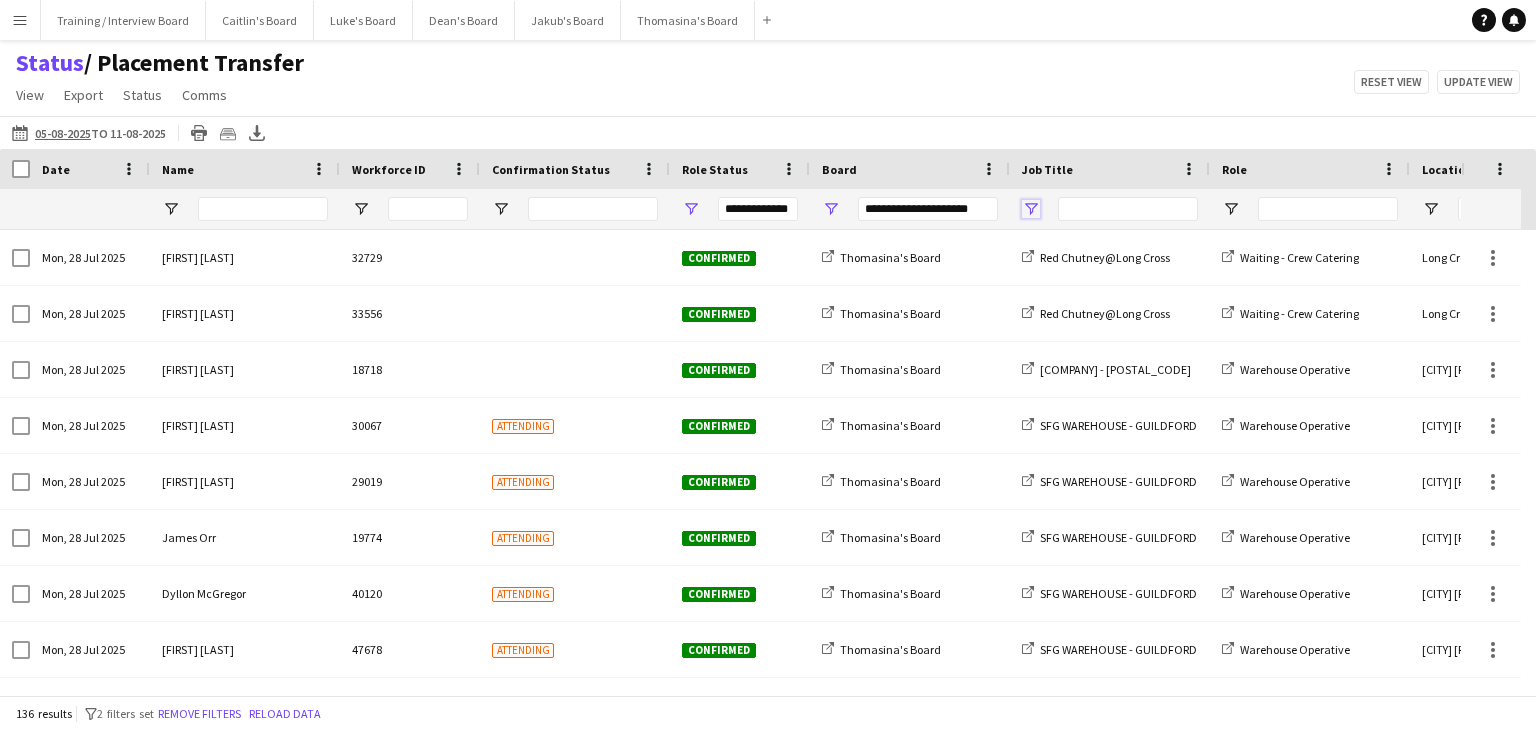 click at bounding box center [1031, 209] 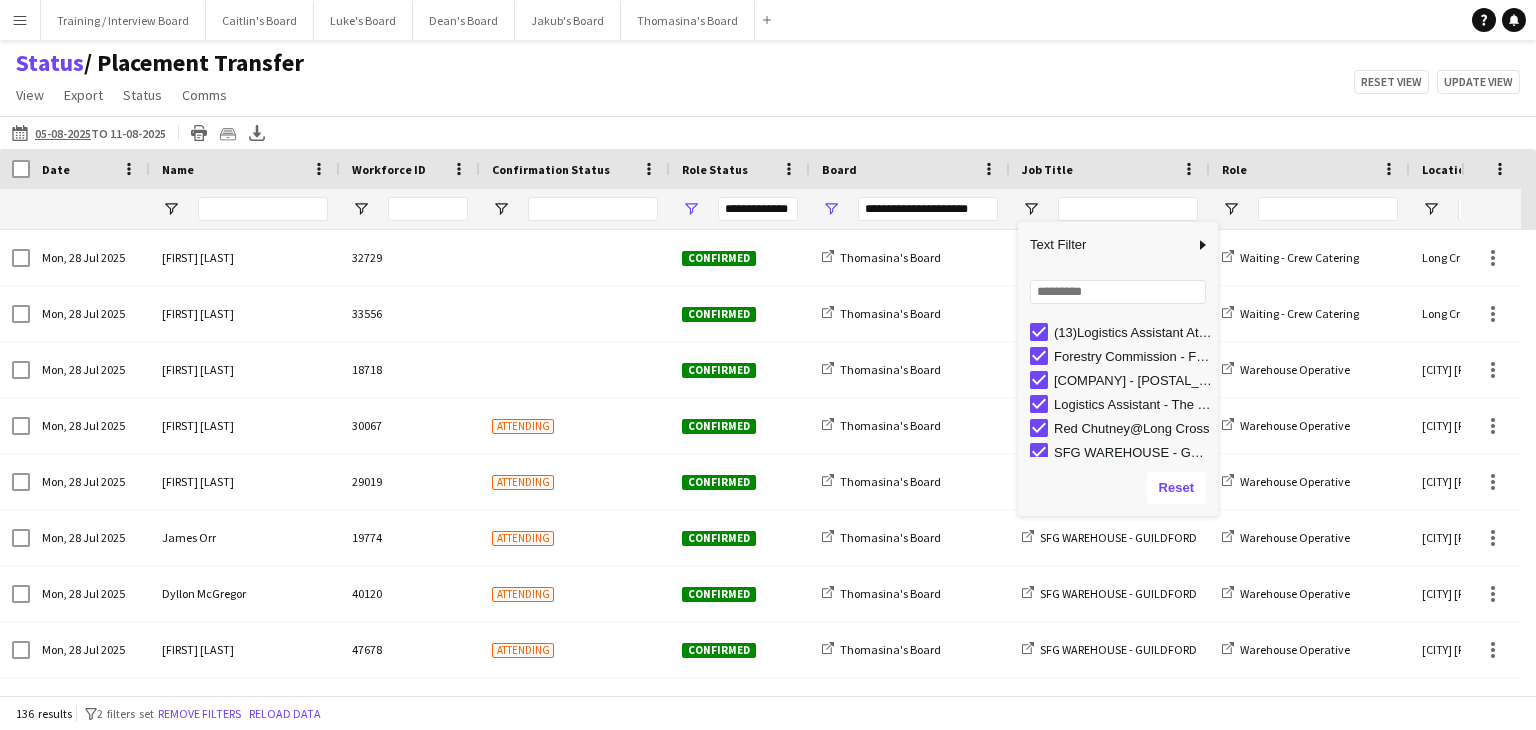 scroll, scrollTop: 125, scrollLeft: 0, axis: vertical 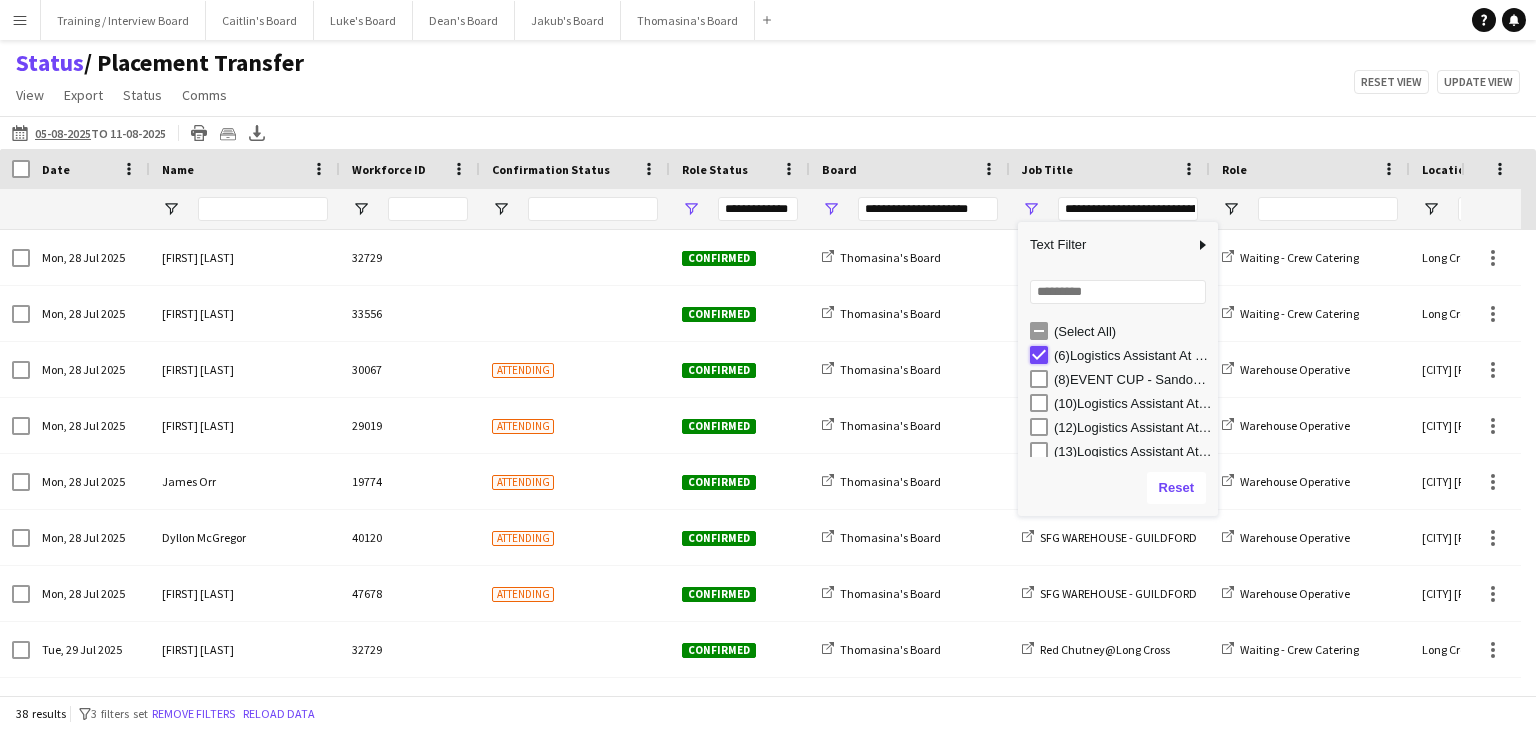 type on "**********" 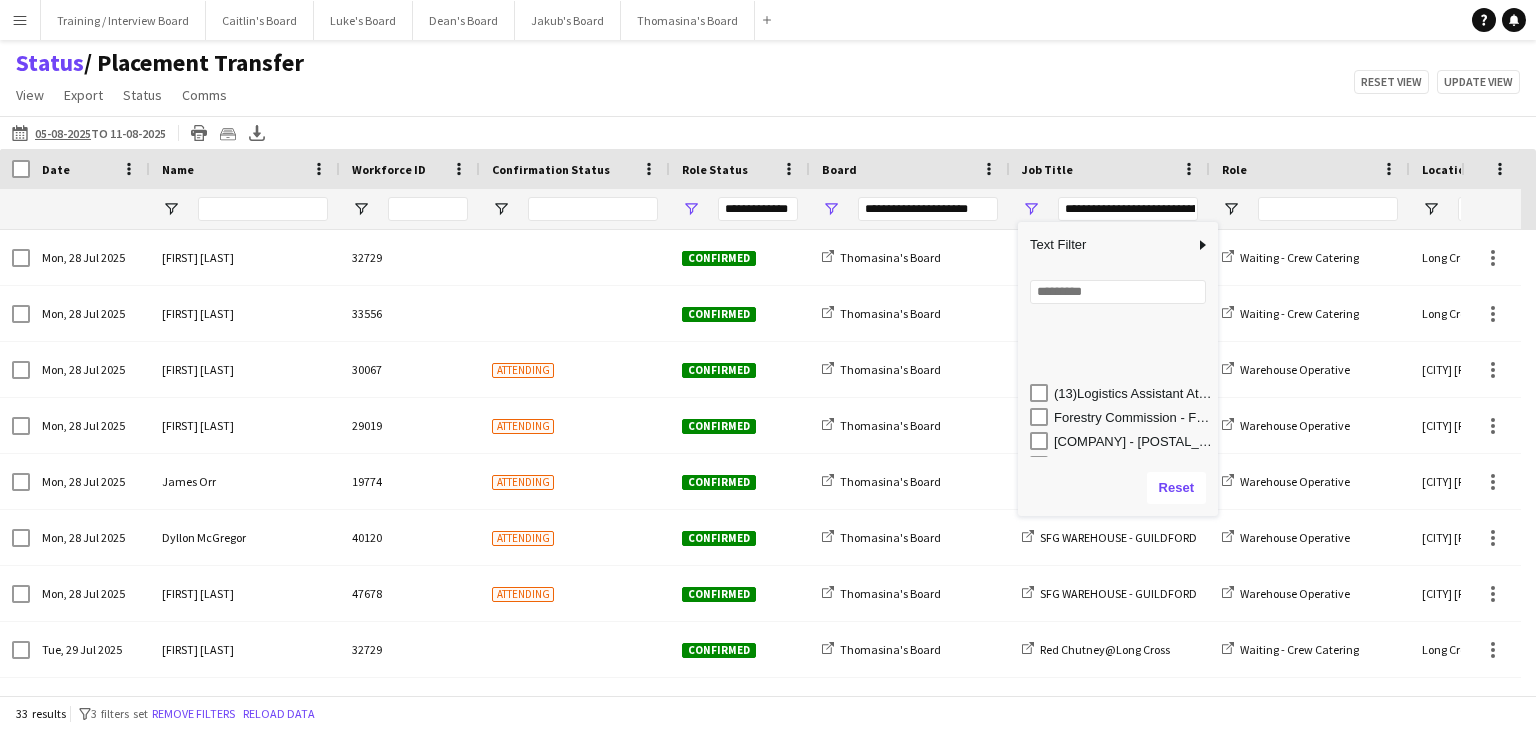 scroll, scrollTop: 125, scrollLeft: 0, axis: vertical 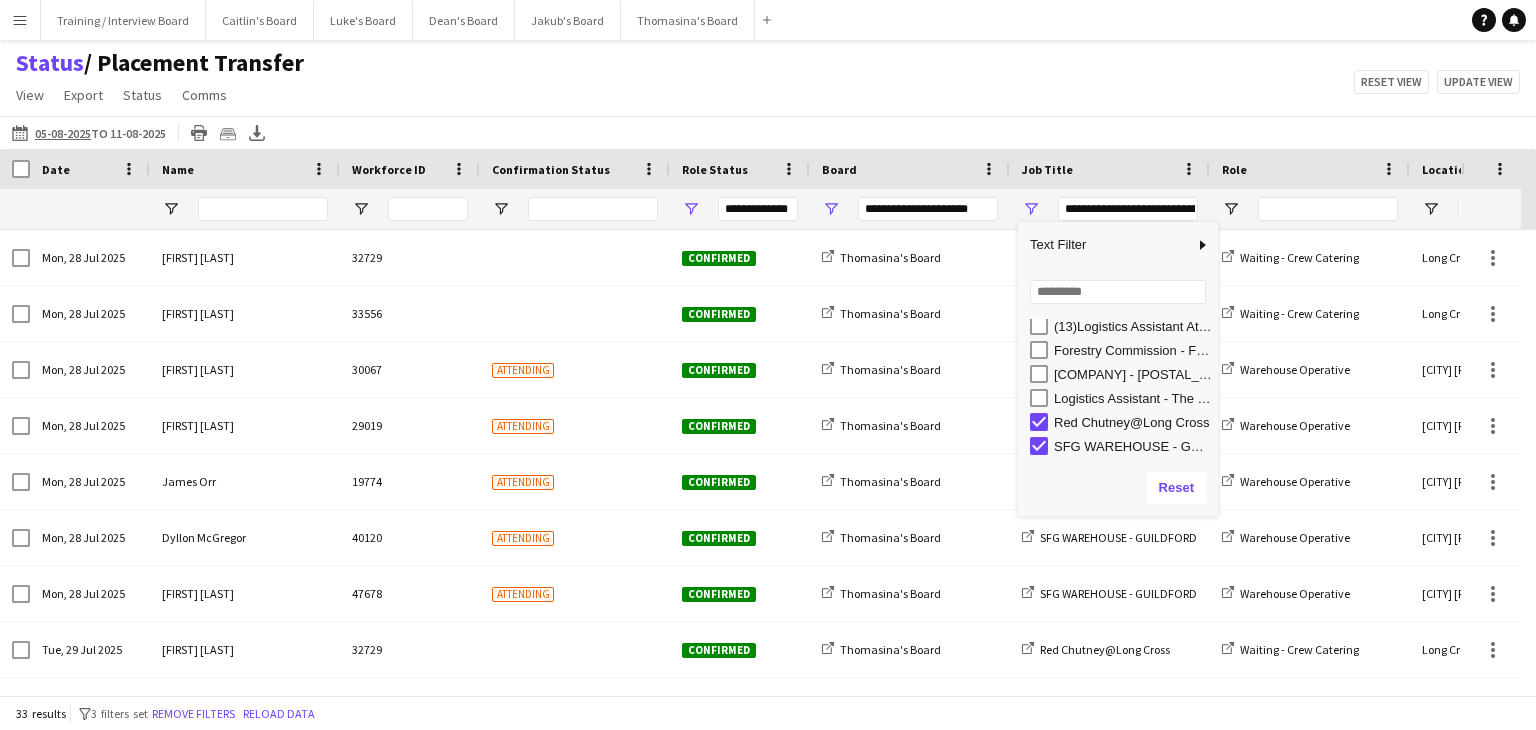 click on "Status    / Placement Transfer   View   Views  Default view Airshow Accreditation Airshow Check In Attending BPE Import CFS Check In Alpha and Placement Check in Timesheet Client Timesheet Phone Number v1.0 Client Timesheet v1.0 JZ Timesheet 2024 Placement Transfer References Import RWHS SFC TIMESHEET Sharecode Check New view Update view Delete view Edit name Customise view Customise filters Reset Filters Reset View Reset All  Export  Export as XLSX Export as CSV Export as PDF Crew files as ZIP  Status  Confirm attendance Check-in Check-out Clear confirm attendance Clear check-in Clear check-out  Comms  Send notification Chat  Reset view   Update view" 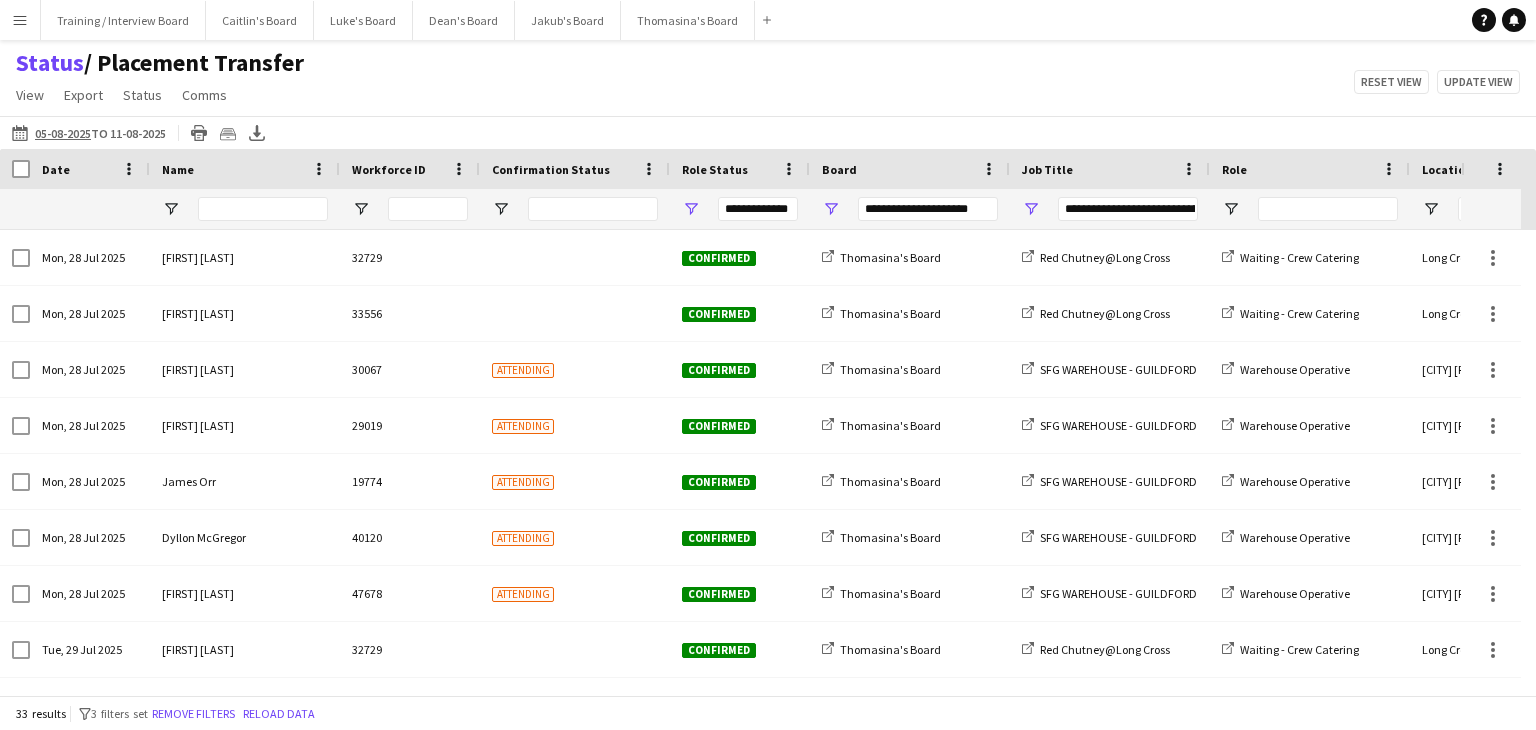 scroll, scrollTop: 0, scrollLeft: 486, axis: horizontal 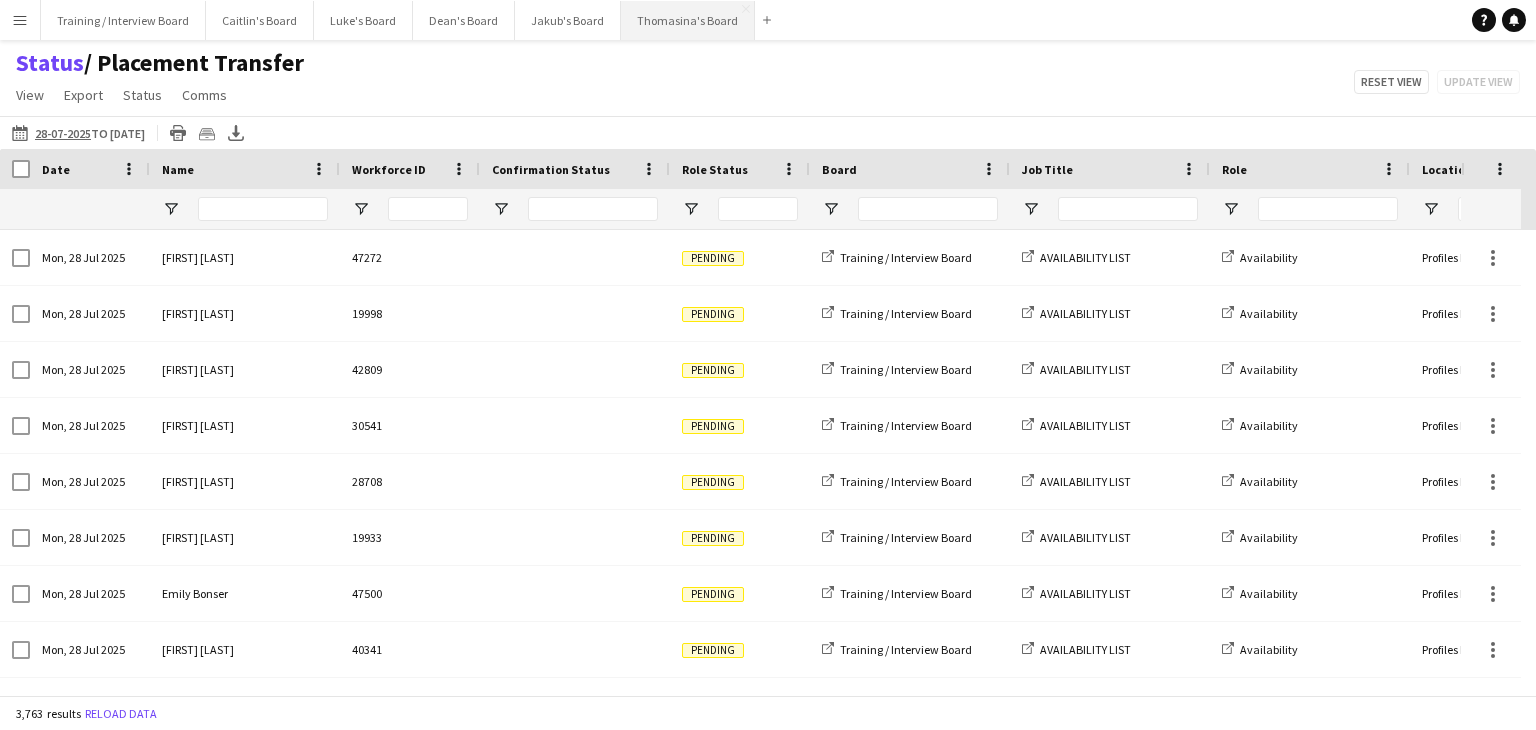 click on "Thomasina's Board
Close" at bounding box center (688, 20) 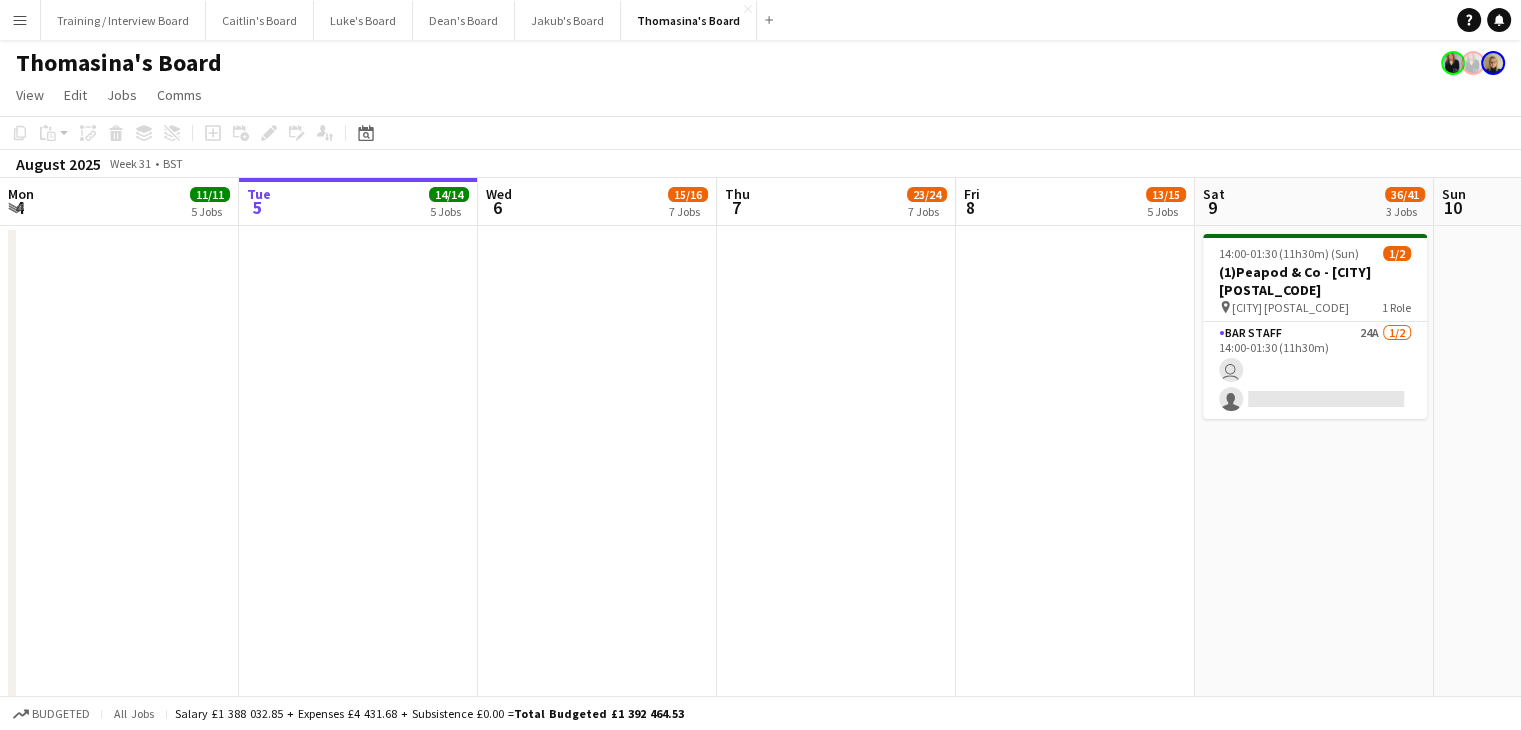 drag, startPoint x: 455, startPoint y: 217, endPoint x: 902, endPoint y: 210, distance: 447.0548 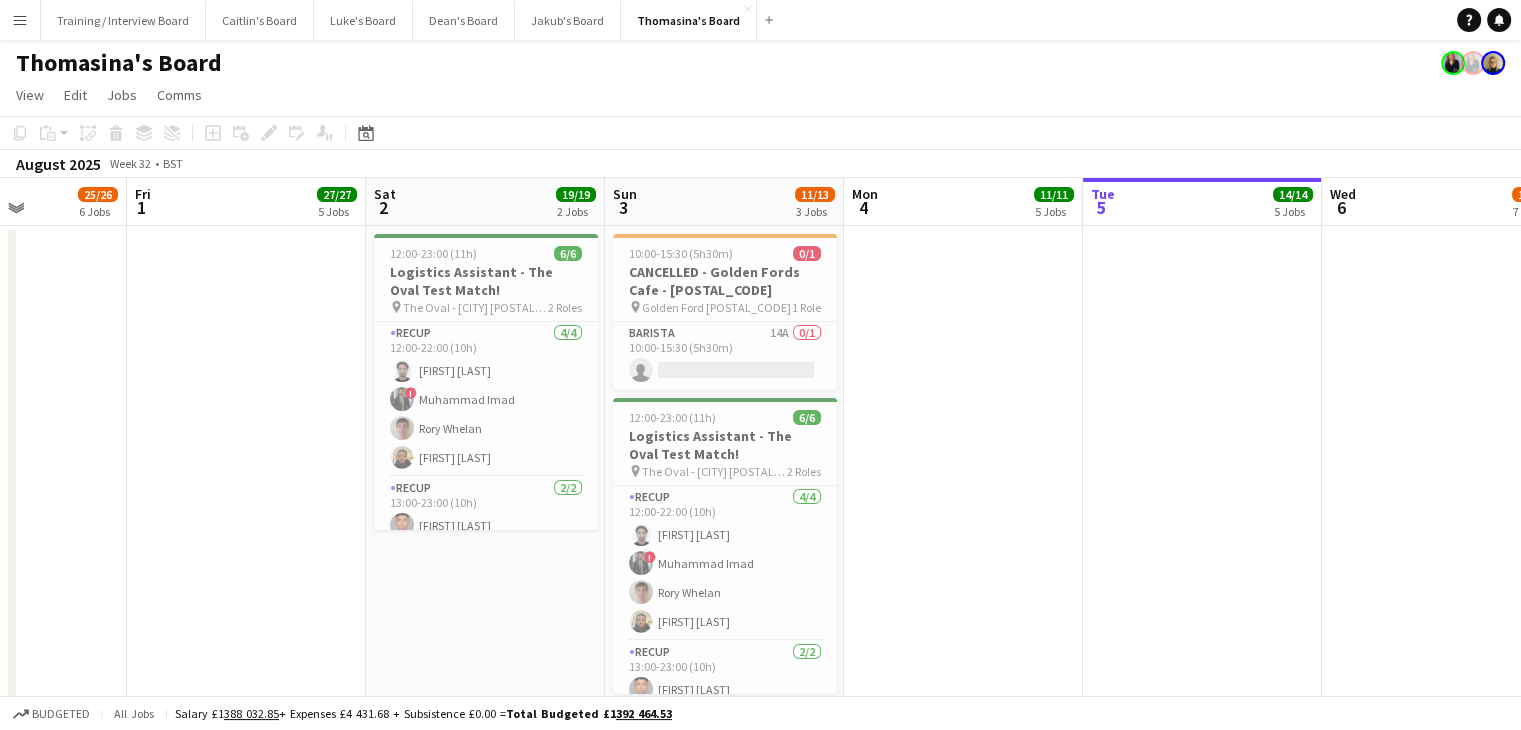drag, startPoint x: 343, startPoint y: 211, endPoint x: 380, endPoint y: 213, distance: 37.054016 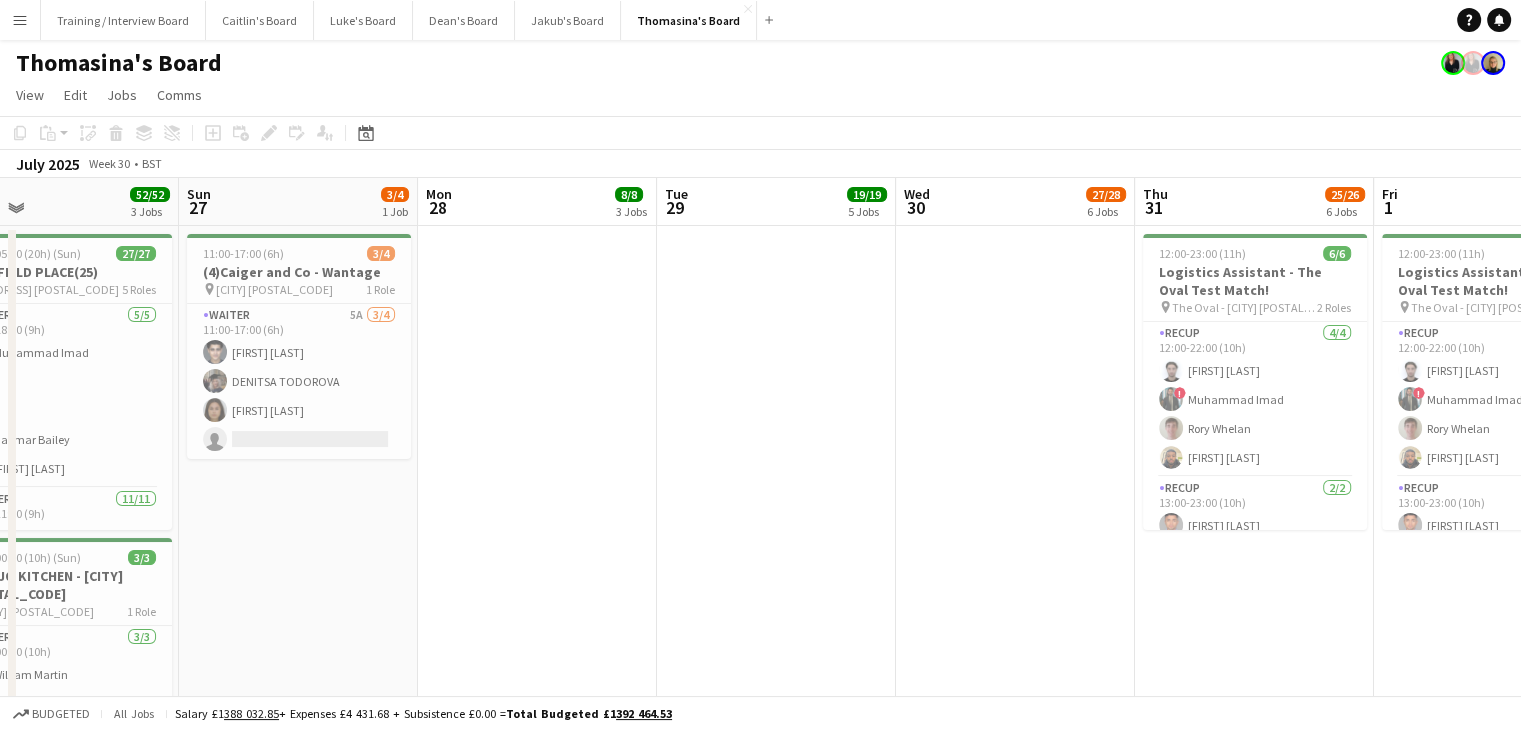scroll, scrollTop: 0, scrollLeft: 402, axis: horizontal 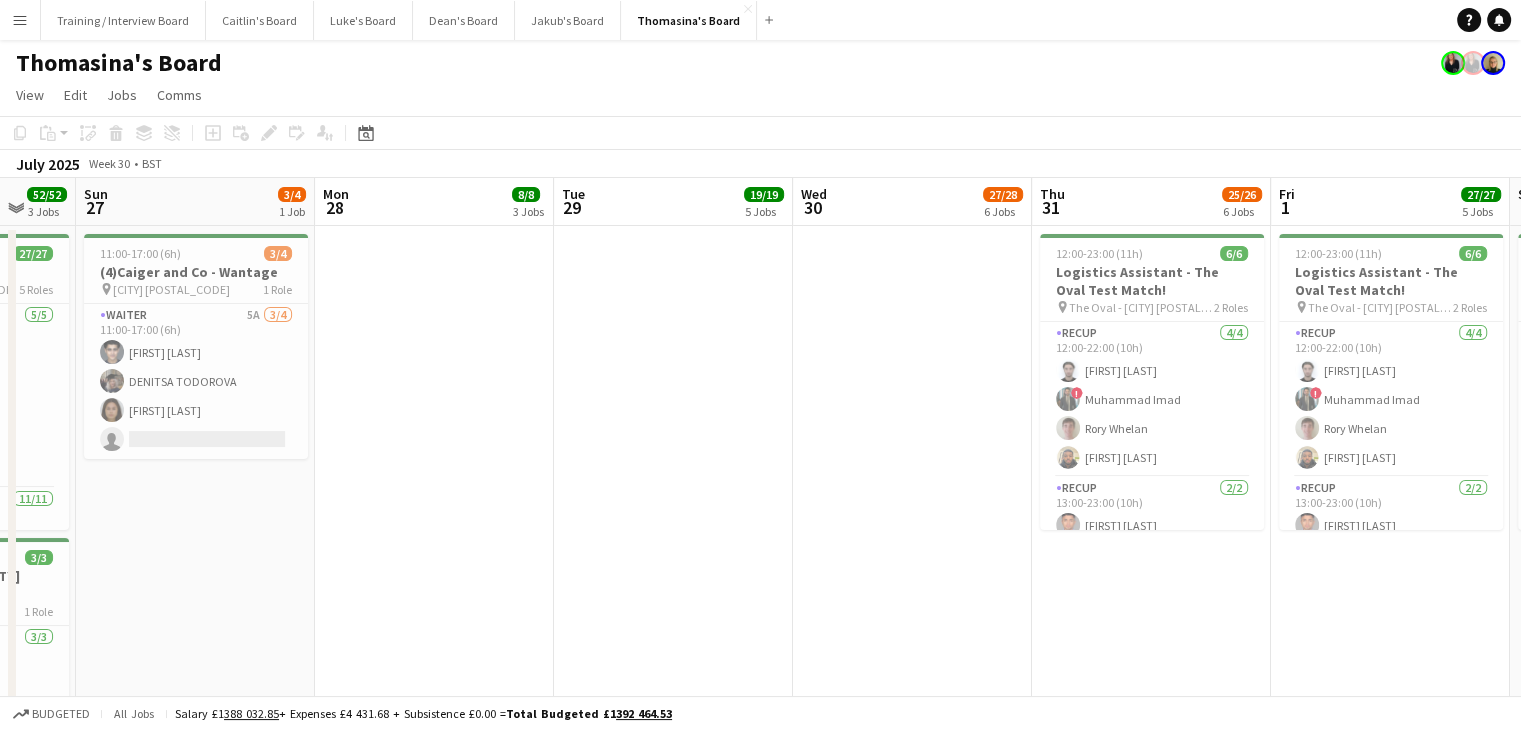 drag, startPoint x: 624, startPoint y: 224, endPoint x: 744, endPoint y: 229, distance: 120.10412 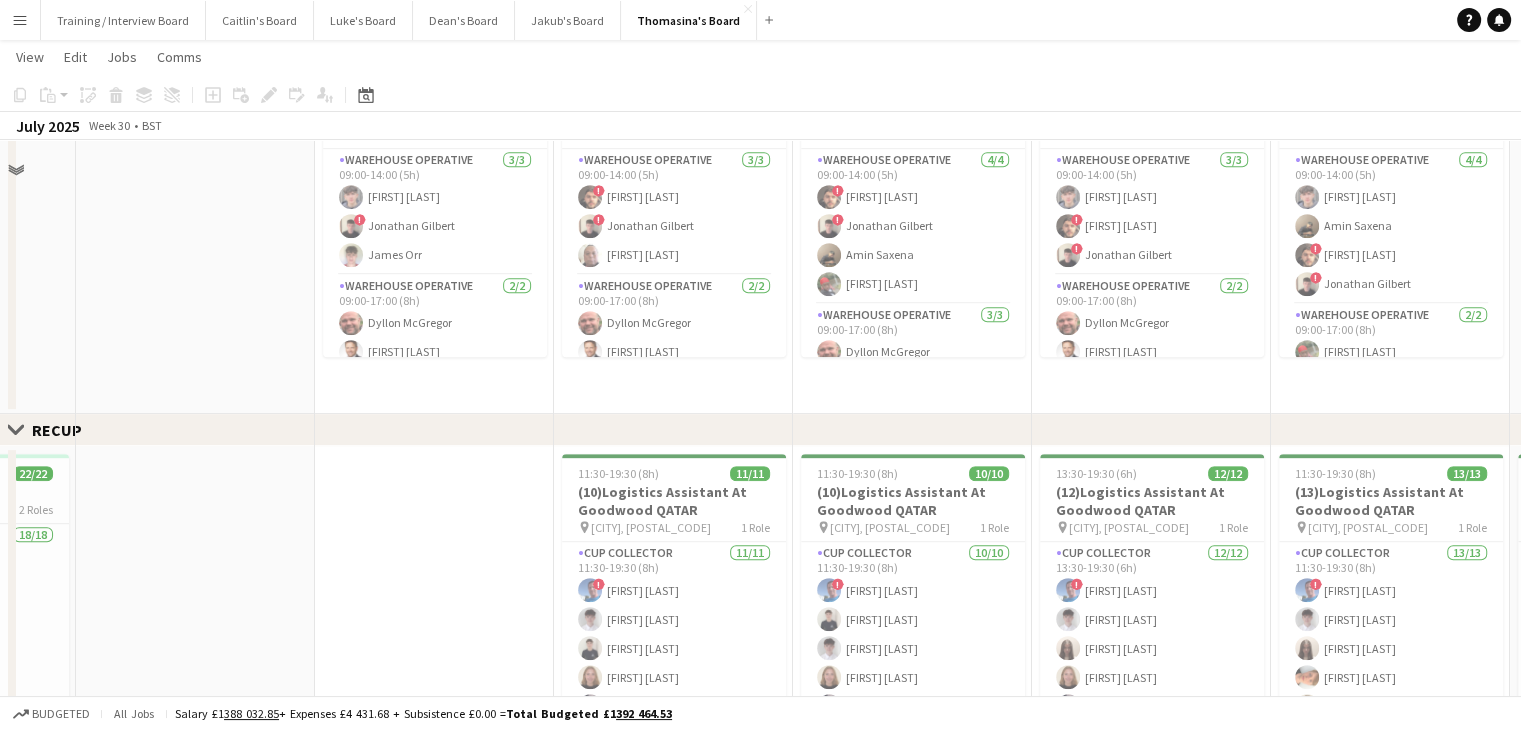 scroll, scrollTop: 700, scrollLeft: 0, axis: vertical 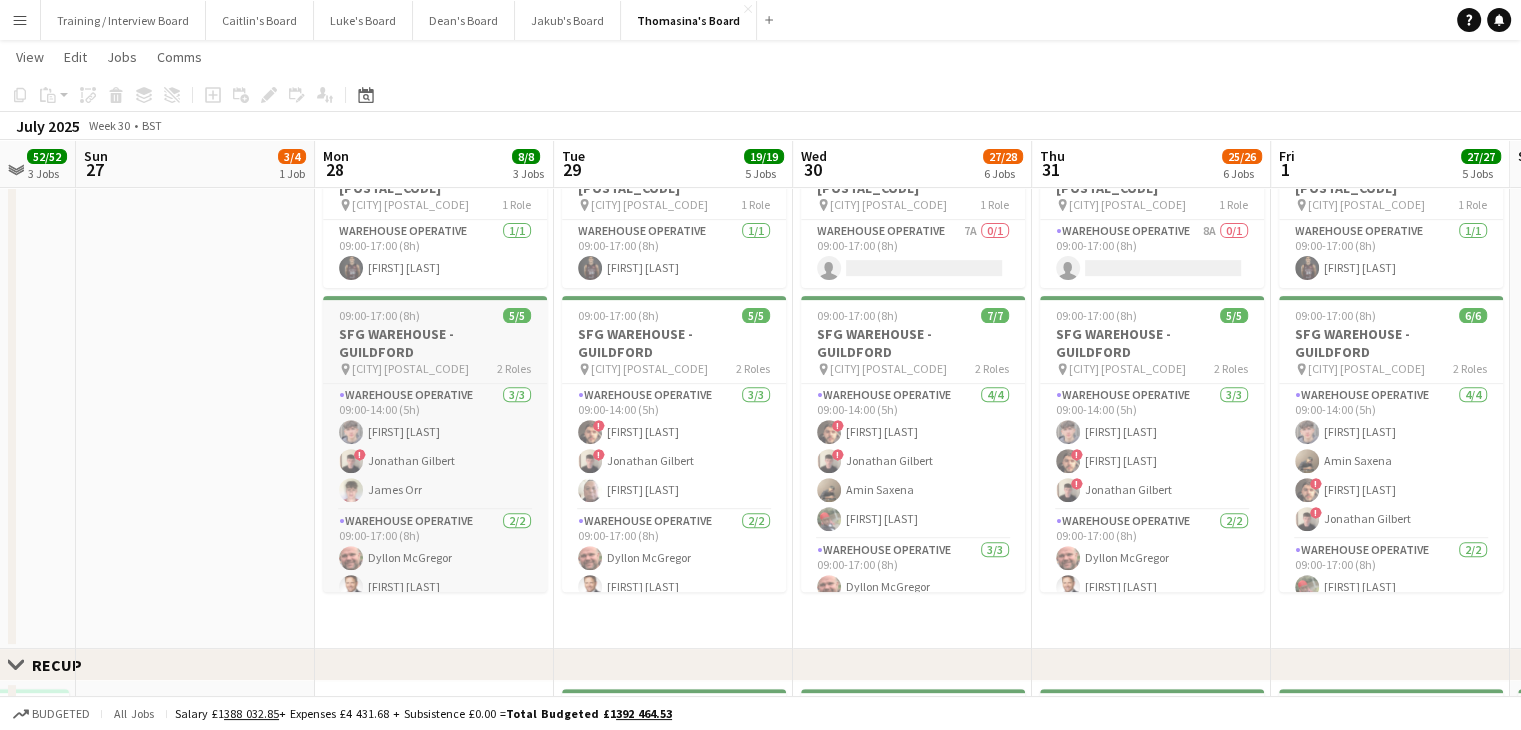 click on "pin
Guilford [POSTAL_CODE]   2 Roles" at bounding box center [435, 369] 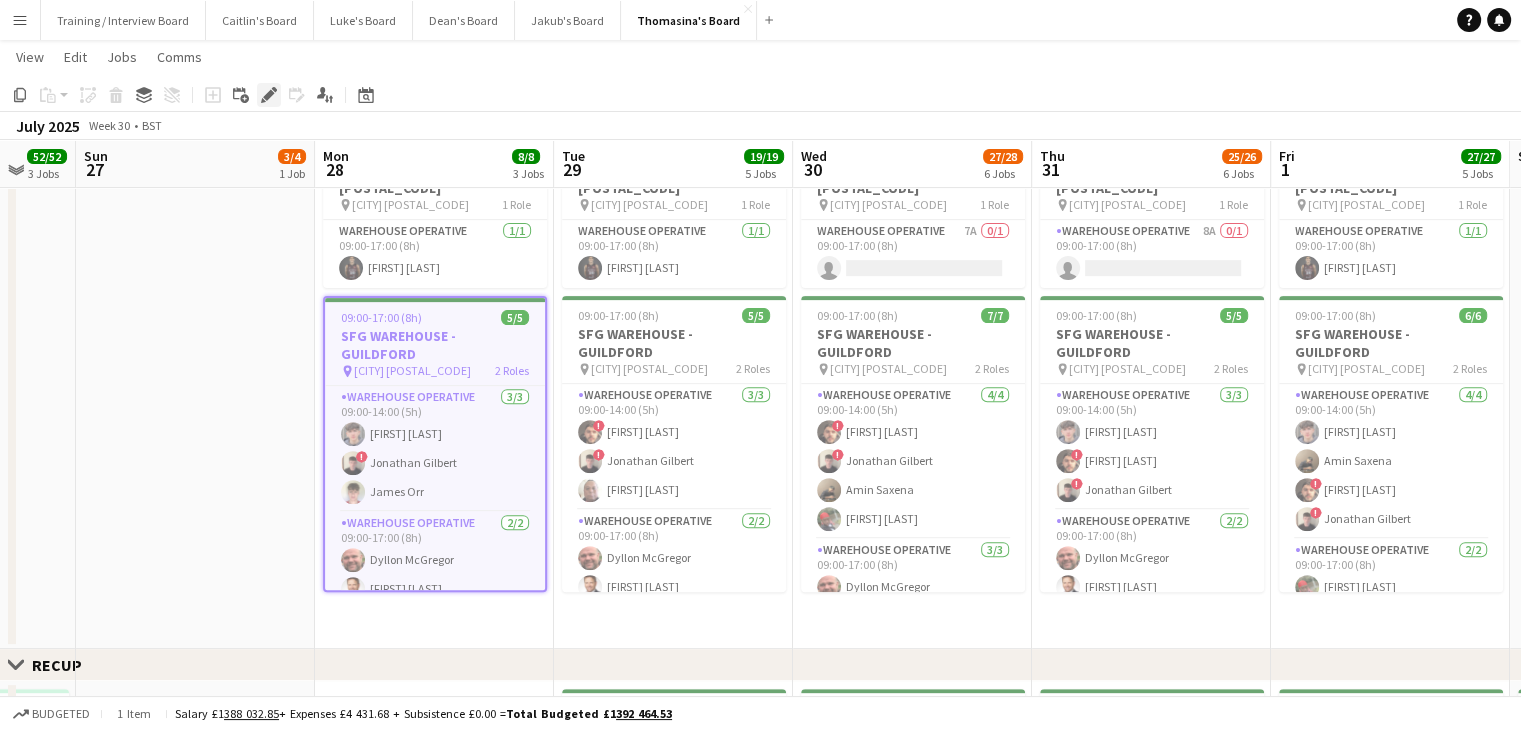 click 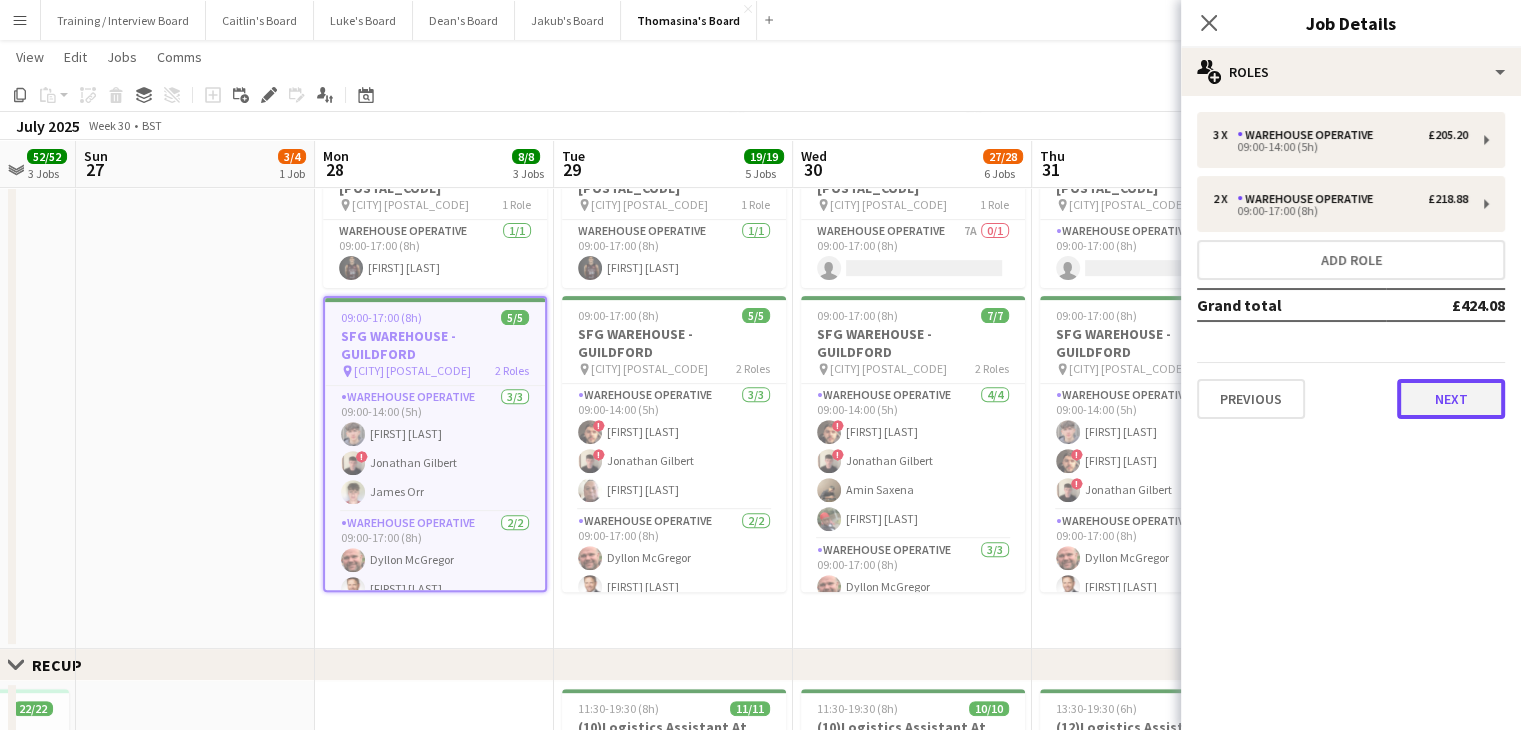 click on "Next" at bounding box center (1451, 399) 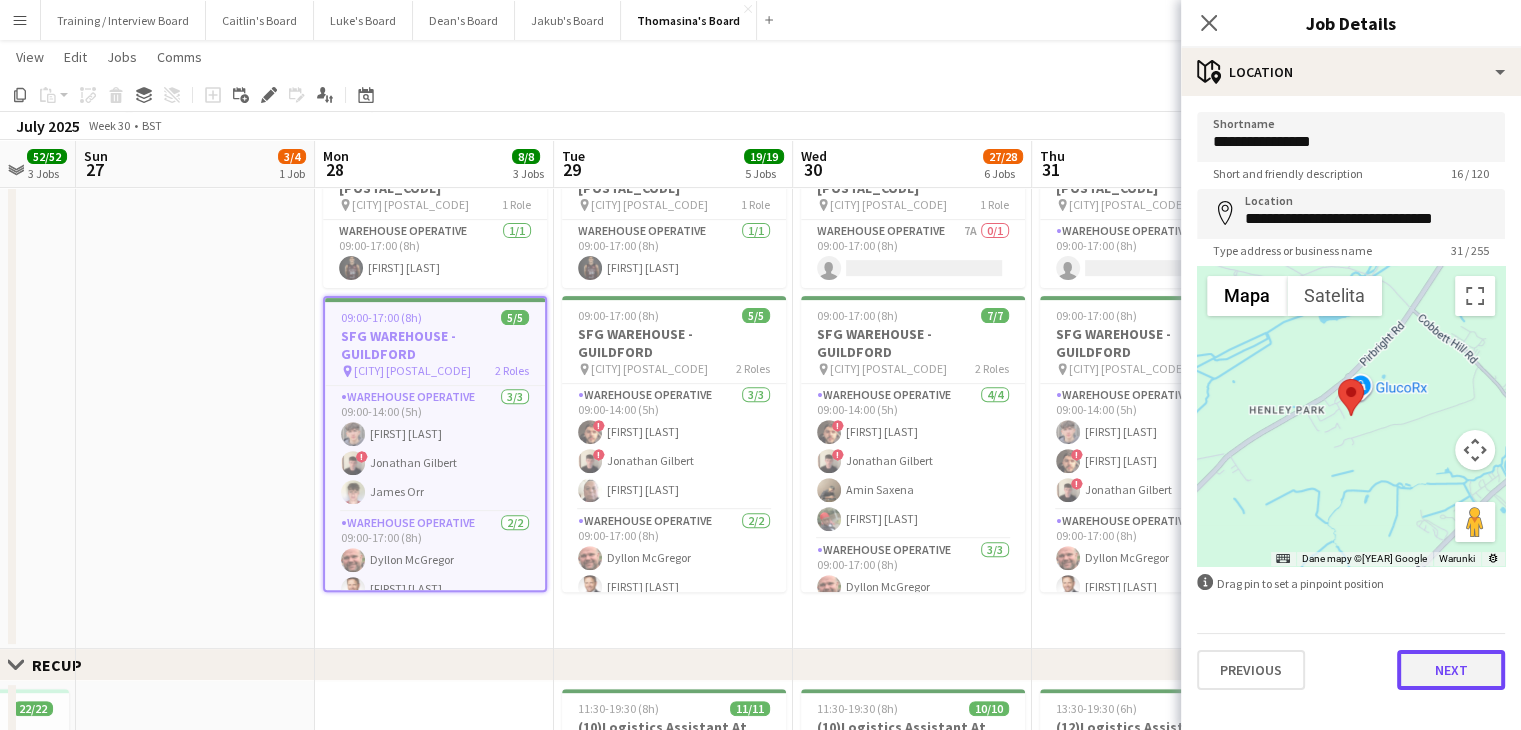 click on "Next" at bounding box center (1451, 670) 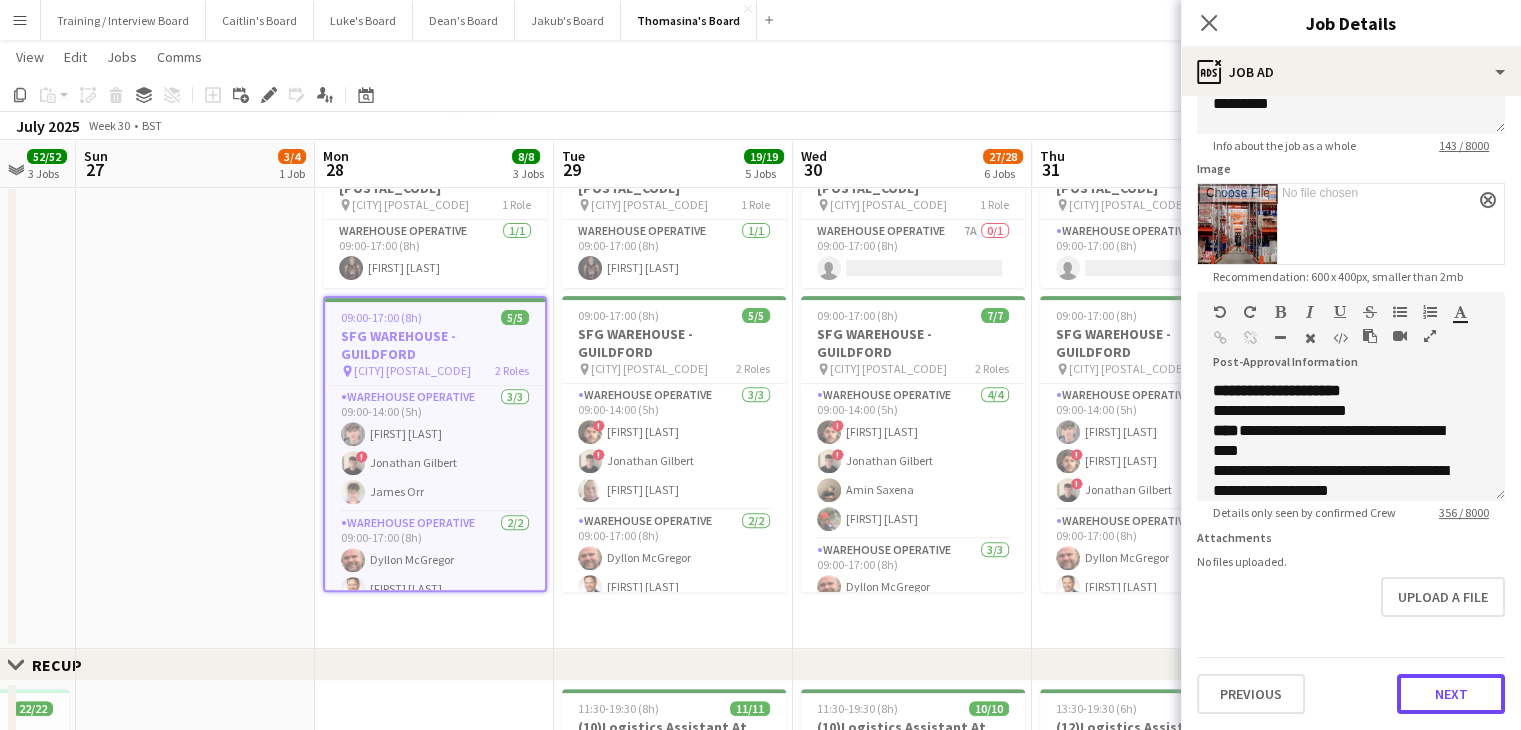 click on "**********" at bounding box center [1351, 281] 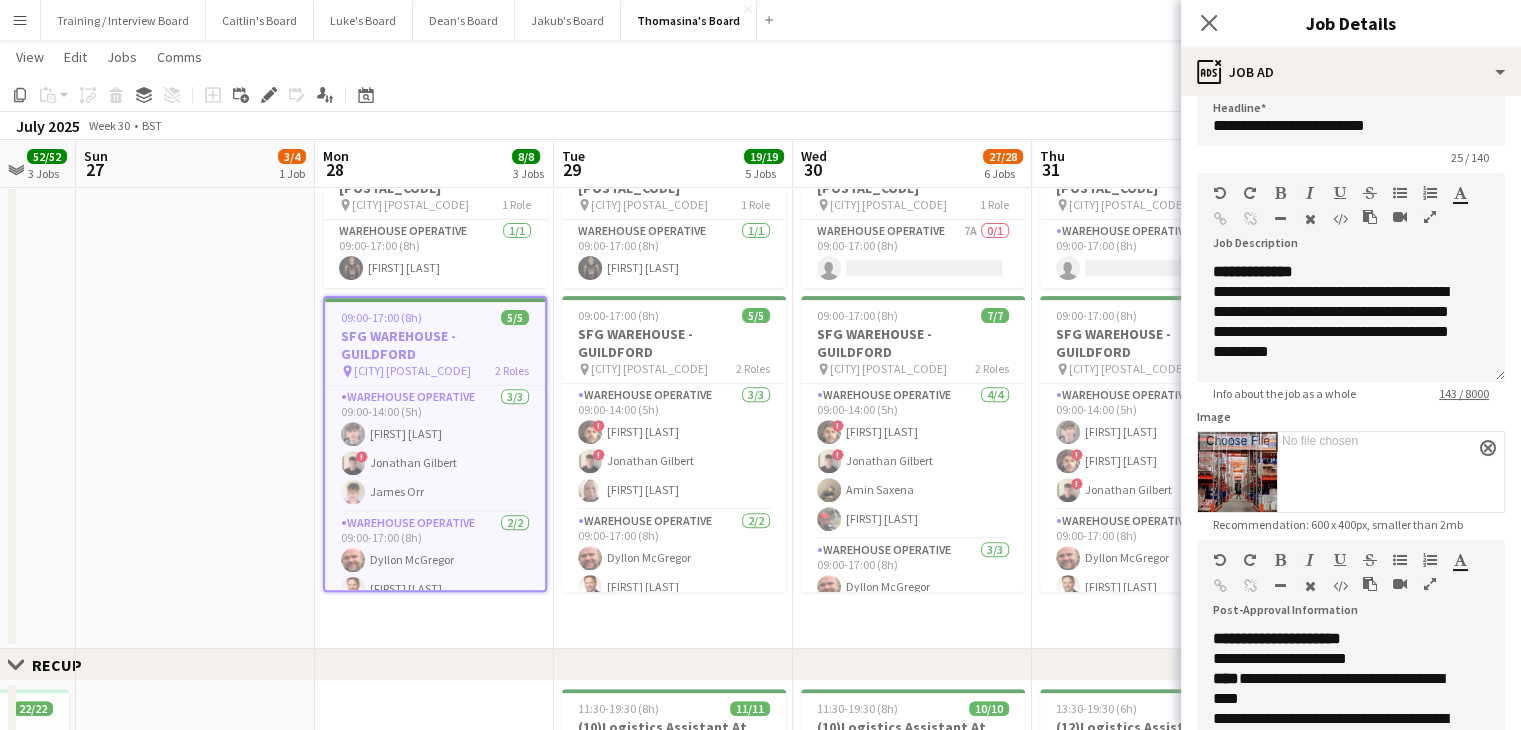 scroll, scrollTop: 0, scrollLeft: 0, axis: both 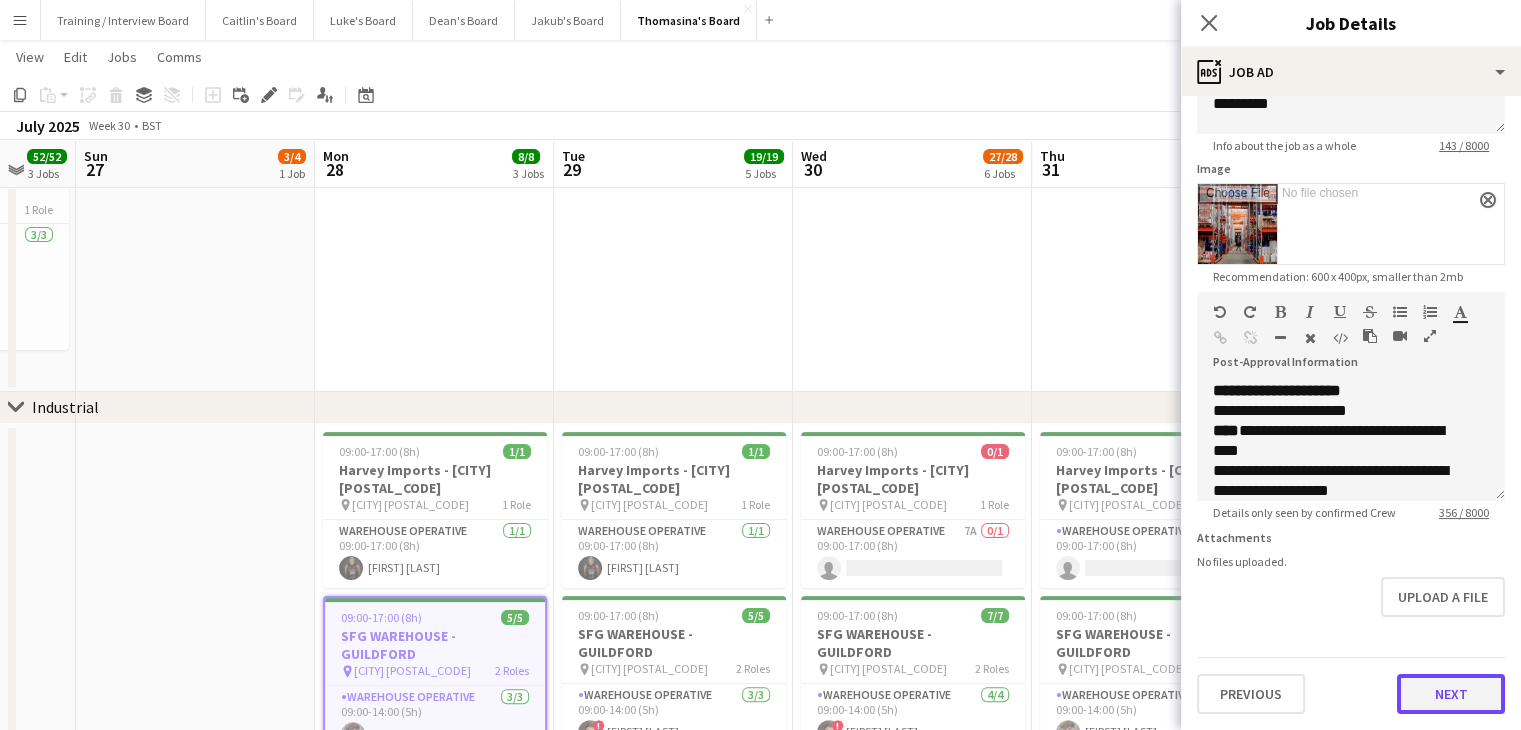 click on "Next" at bounding box center (1451, 694) 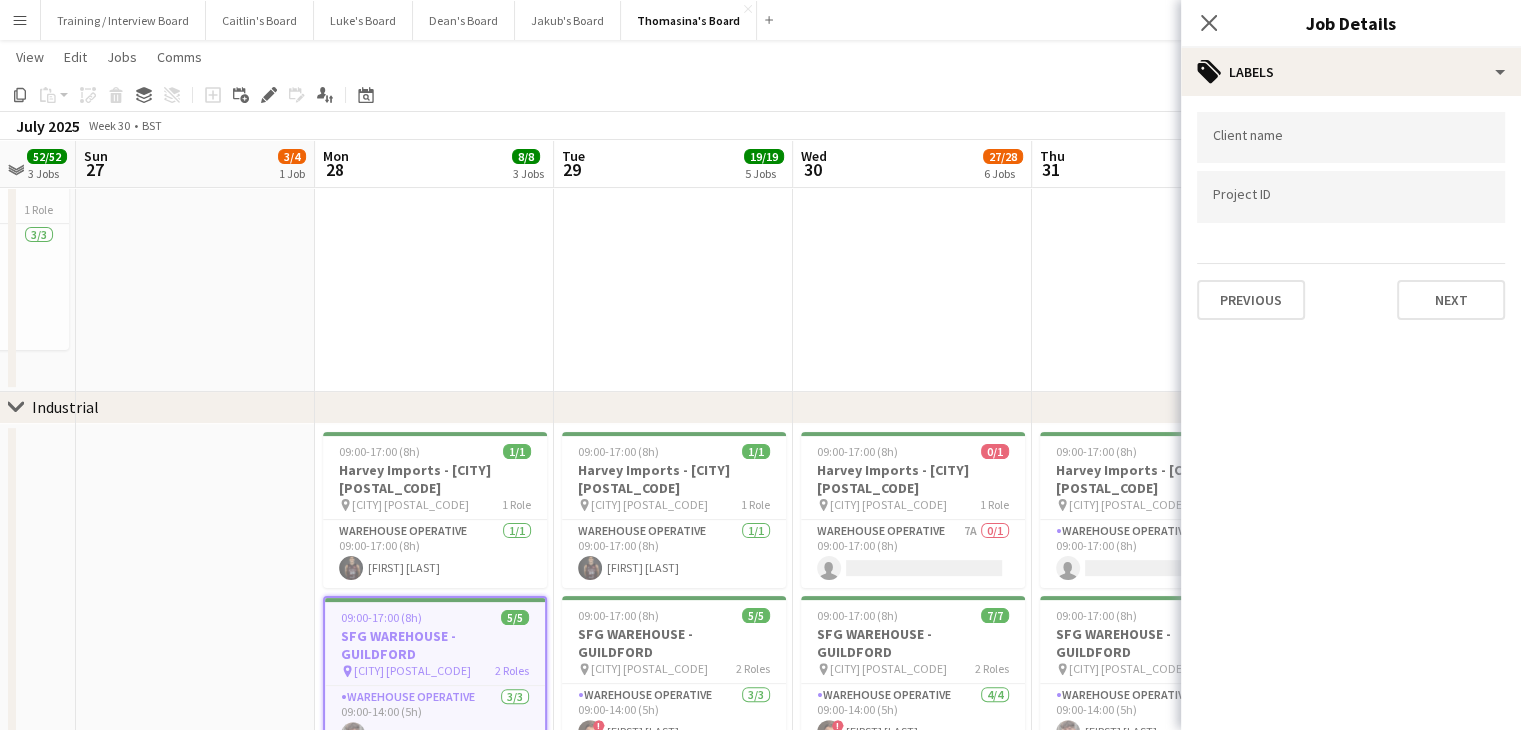 scroll, scrollTop: 0, scrollLeft: 0, axis: both 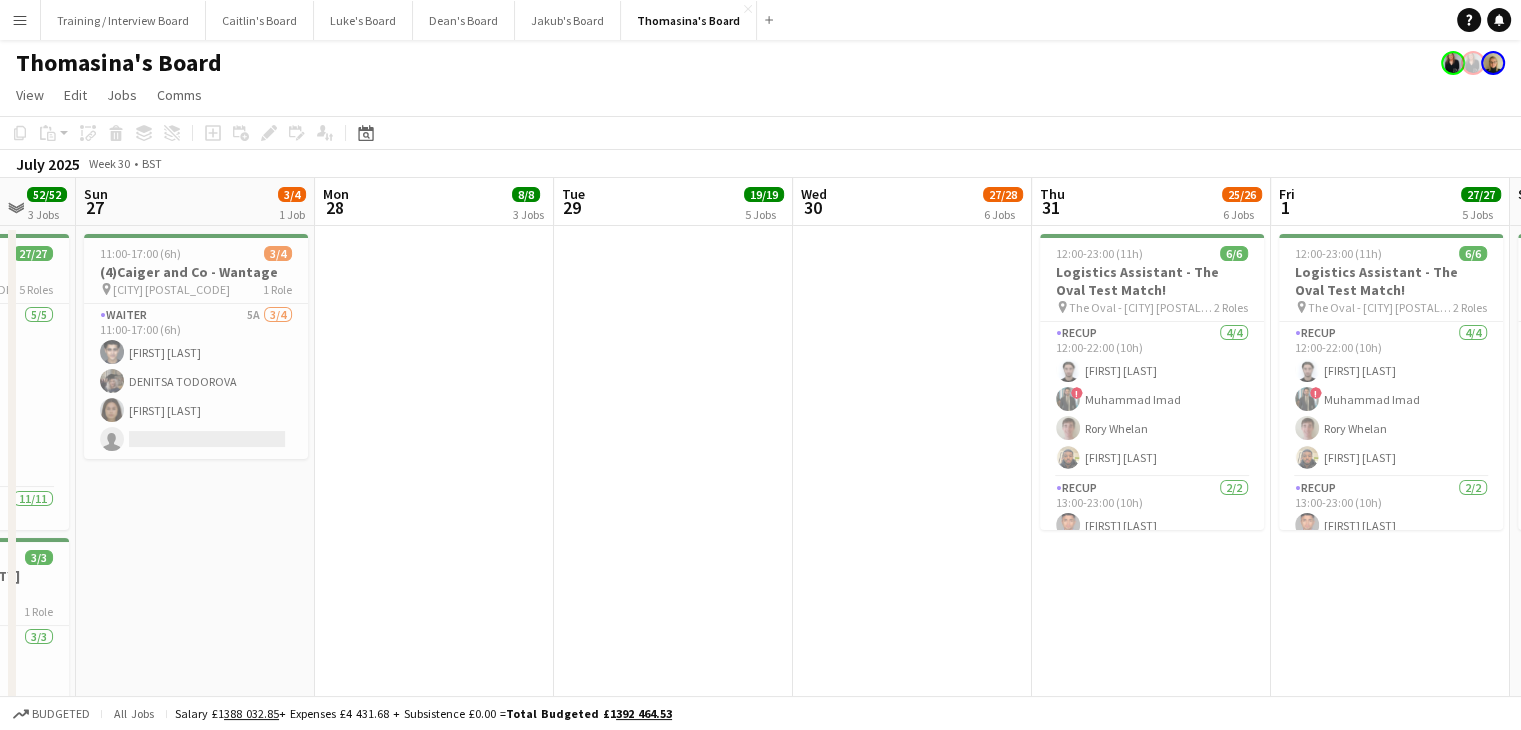 click on "Menu" at bounding box center (20, 20) 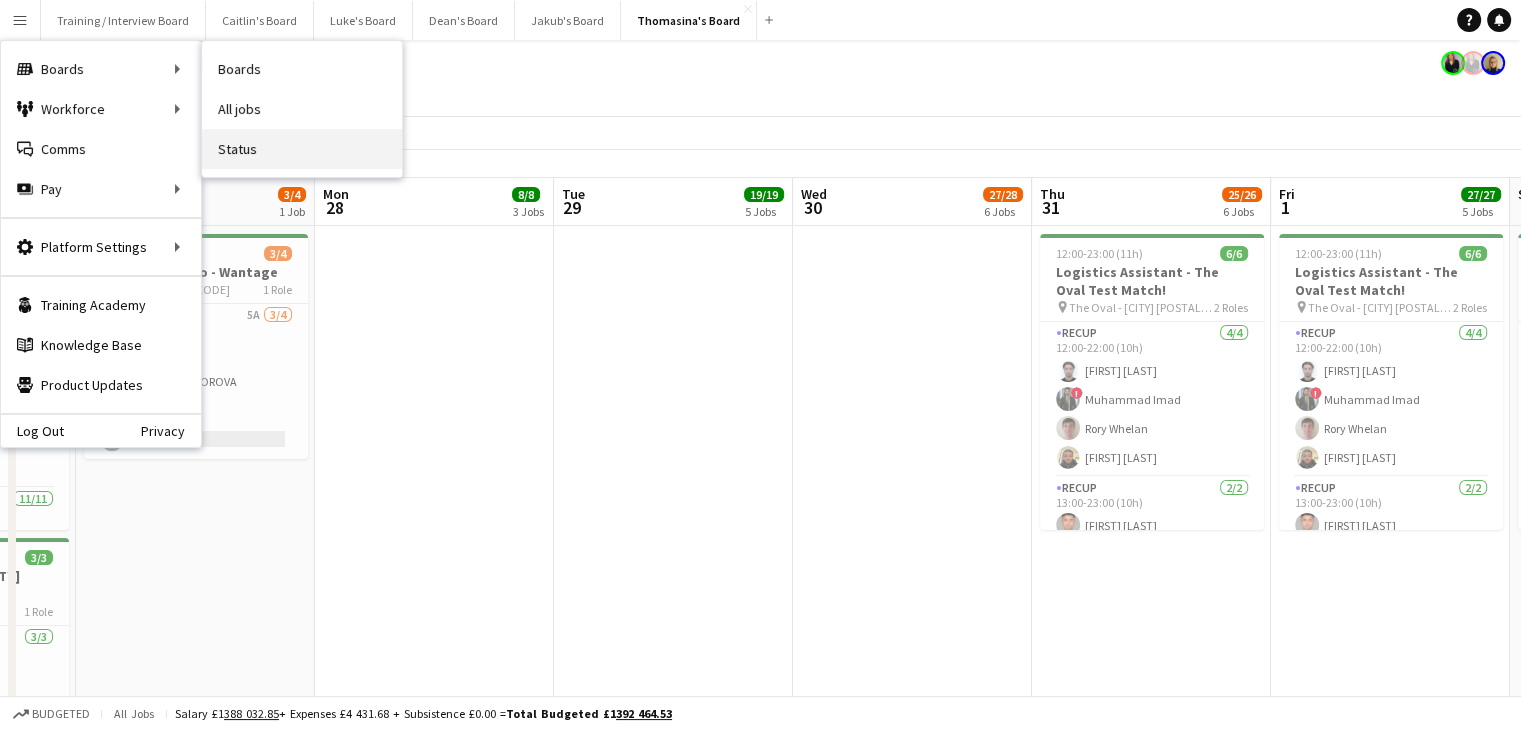 click on "Status" at bounding box center [302, 149] 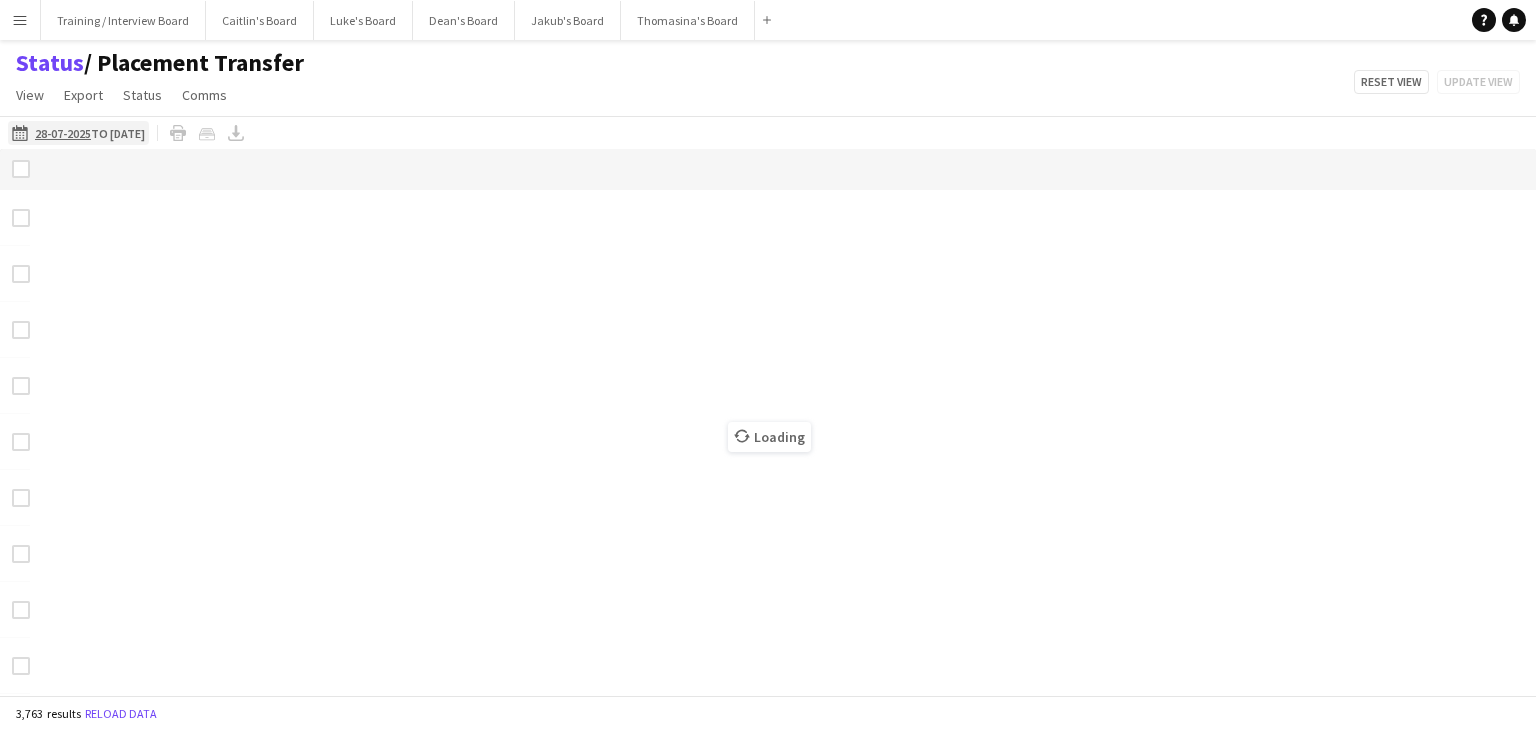 drag, startPoint x: 16, startPoint y: 130, endPoint x: 27, endPoint y: 136, distance: 12.529964 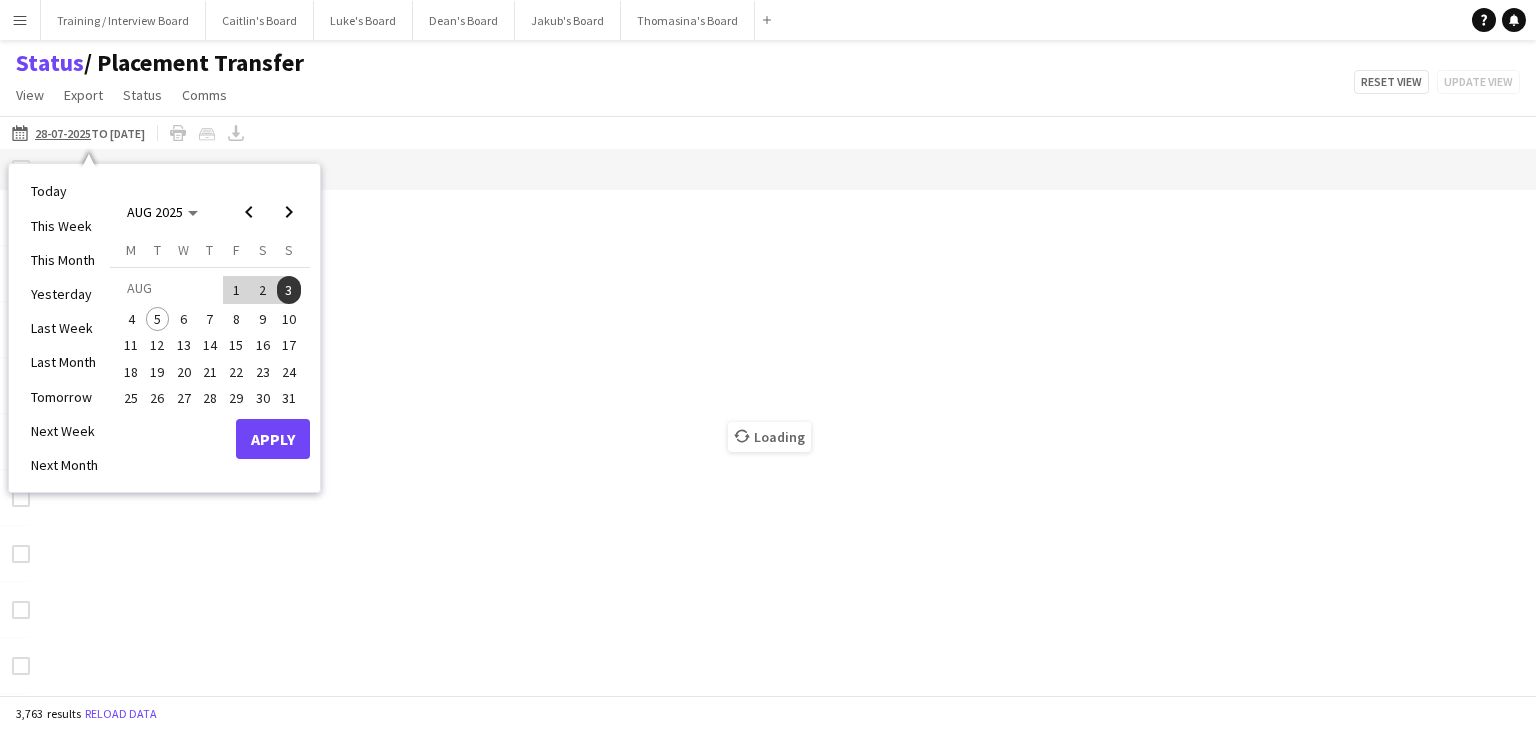 click on "3" at bounding box center (289, 290) 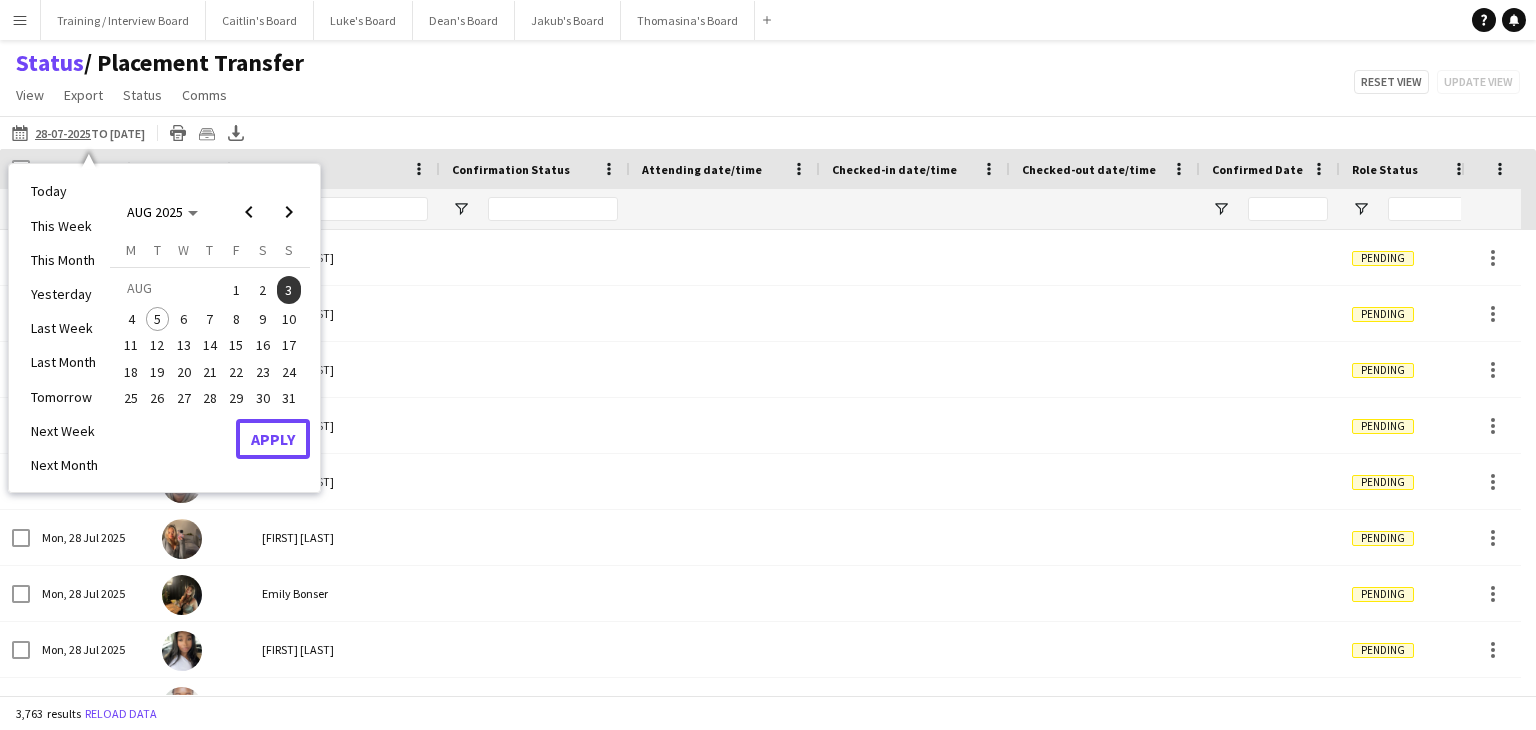click on "Apply" at bounding box center (273, 439) 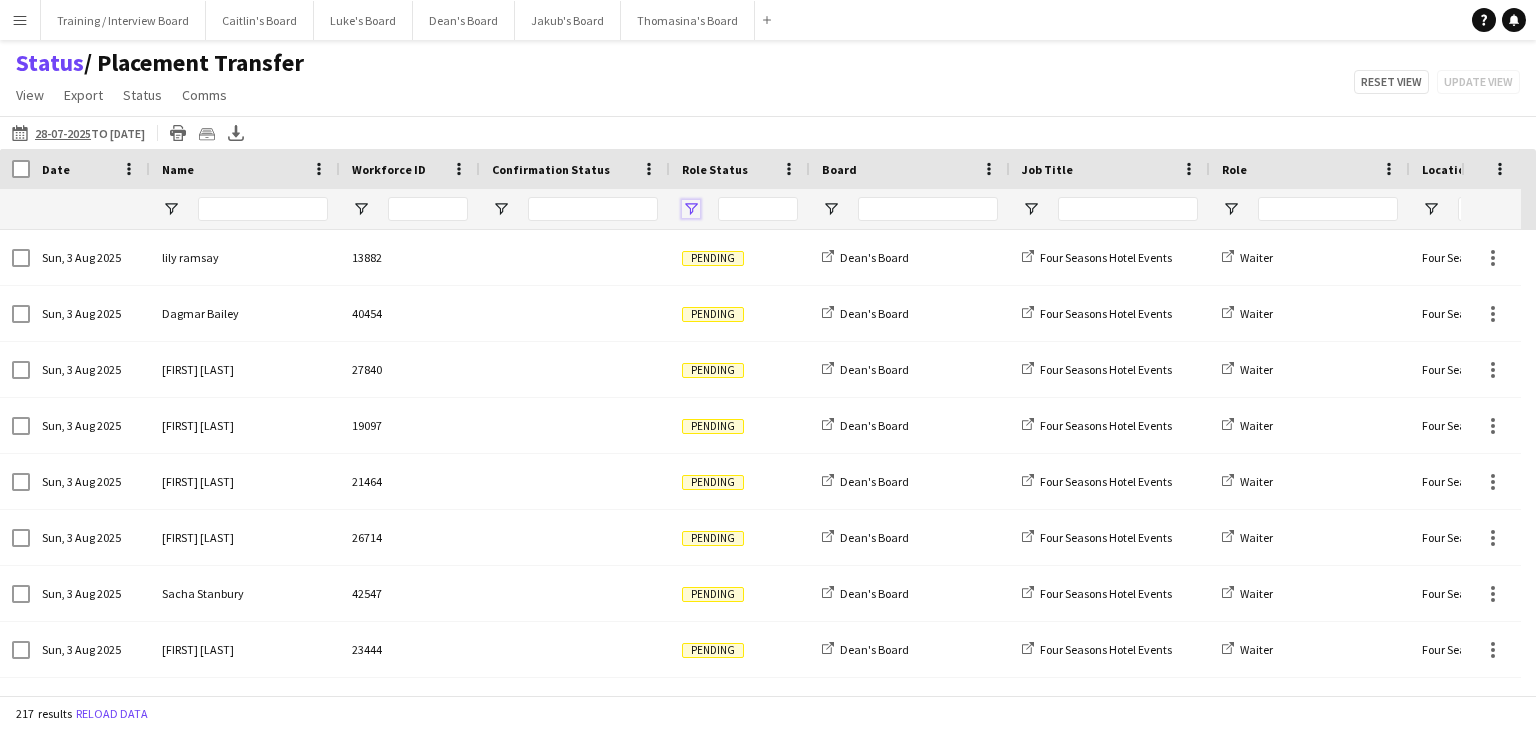click at bounding box center [691, 209] 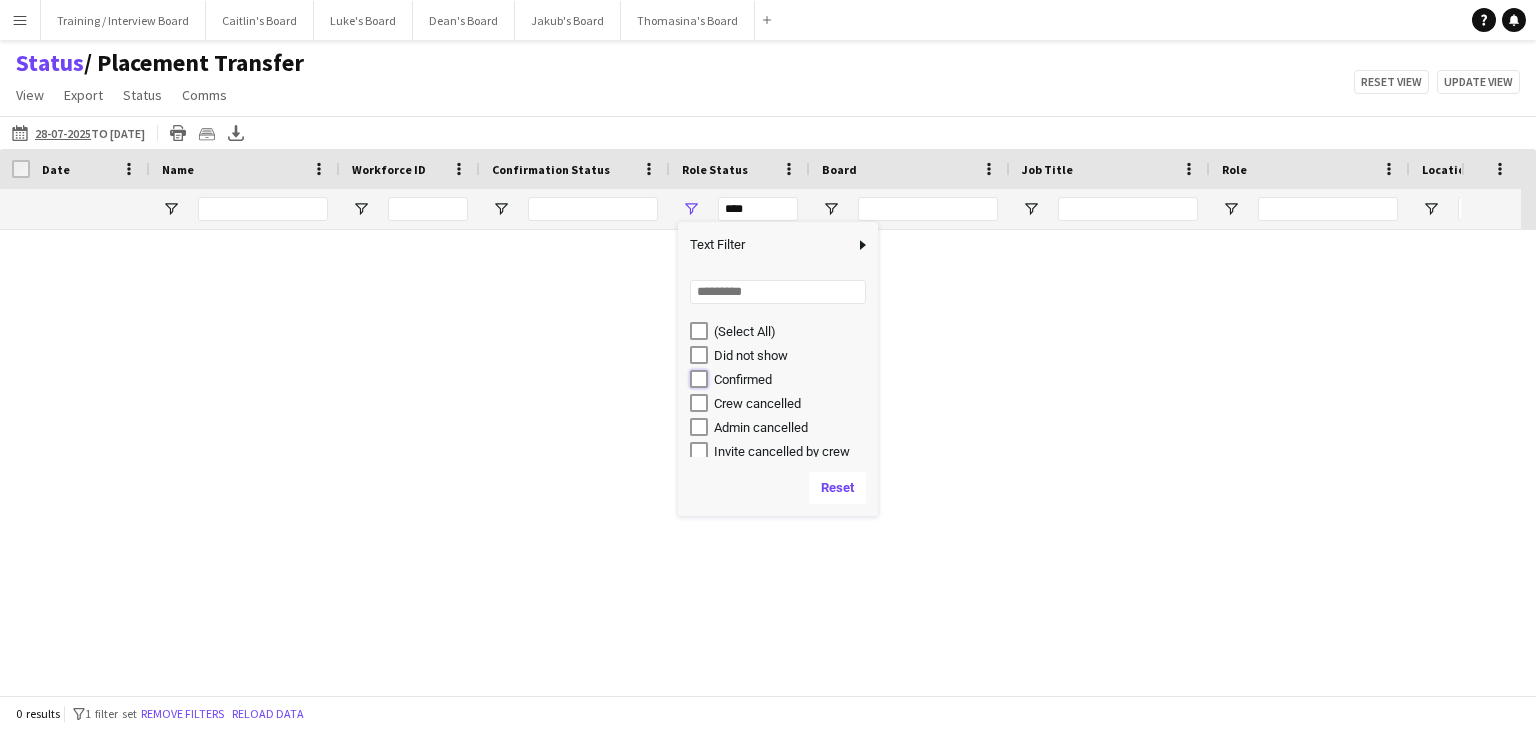 type on "**********" 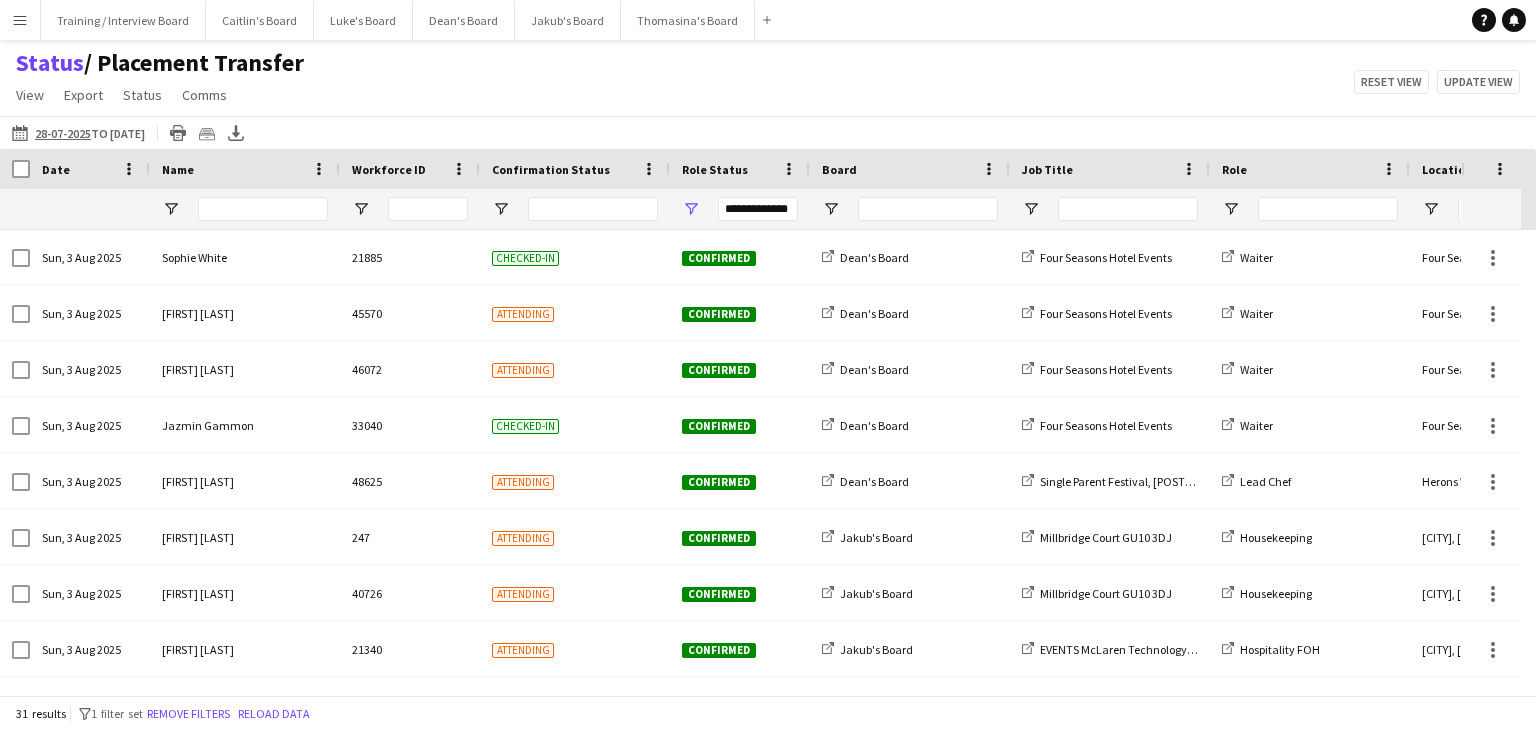 click on "Status    / Placement Transfer   View   Views  Default view Airshow Accreditation Airshow Check In Attending BPE Import CFS Check In Alpha and Placement Check in Timesheet Client Timesheet Phone Number v1.0 Client Timesheet v1.0 JZ Timesheet 2024 Placement Transfer References Import RWHS SFC TIMESHEET Sharecode Check New view Update view Delete view Edit name Customise view Customise filters Reset Filters Reset View Reset All  Export  Export as XLSX Export as CSV Export as PDF Crew files as ZIP  Status  Confirm attendance Check-in Check-out Clear confirm attendance Clear check-in Clear check-out  Comms  Send notification Chat  Reset view   Update view" 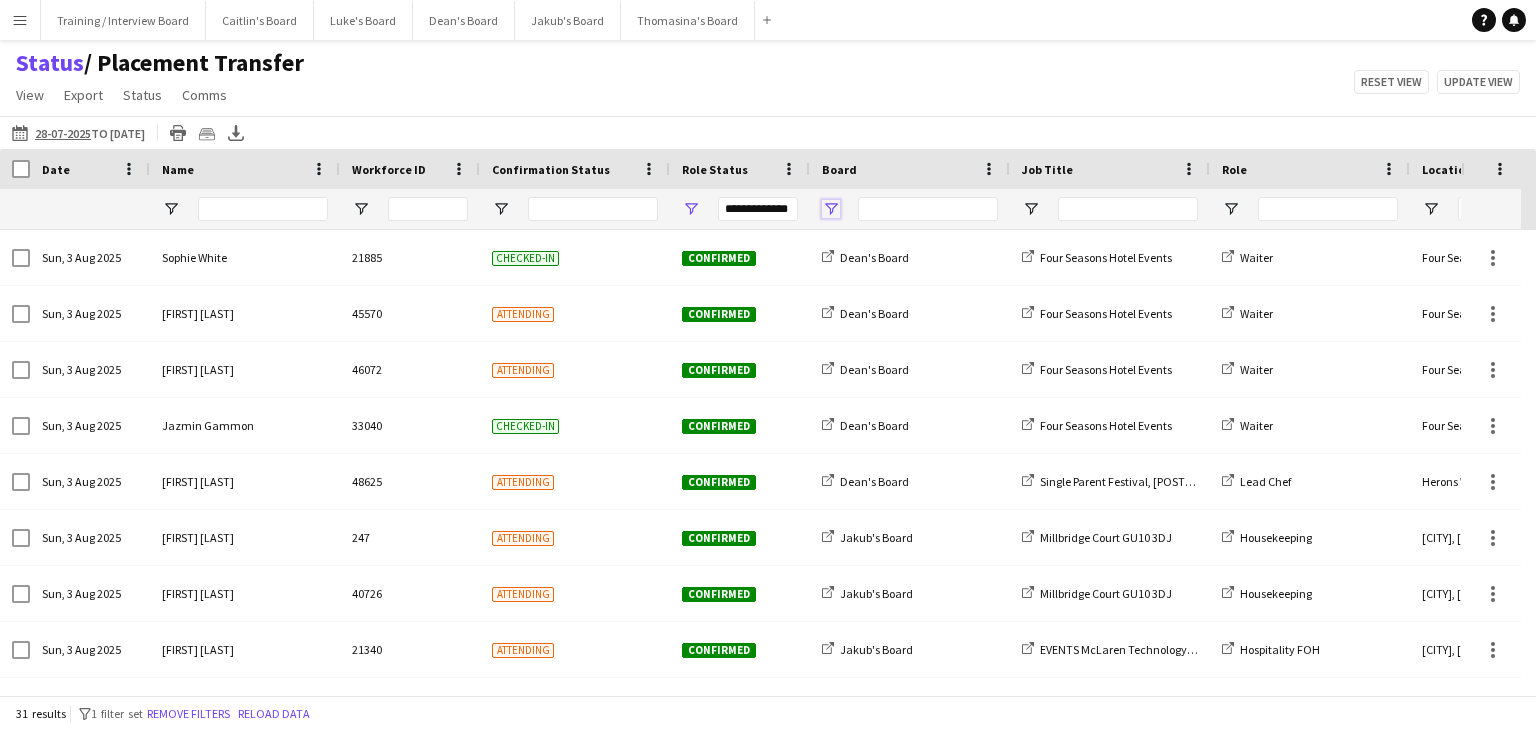 click at bounding box center (831, 209) 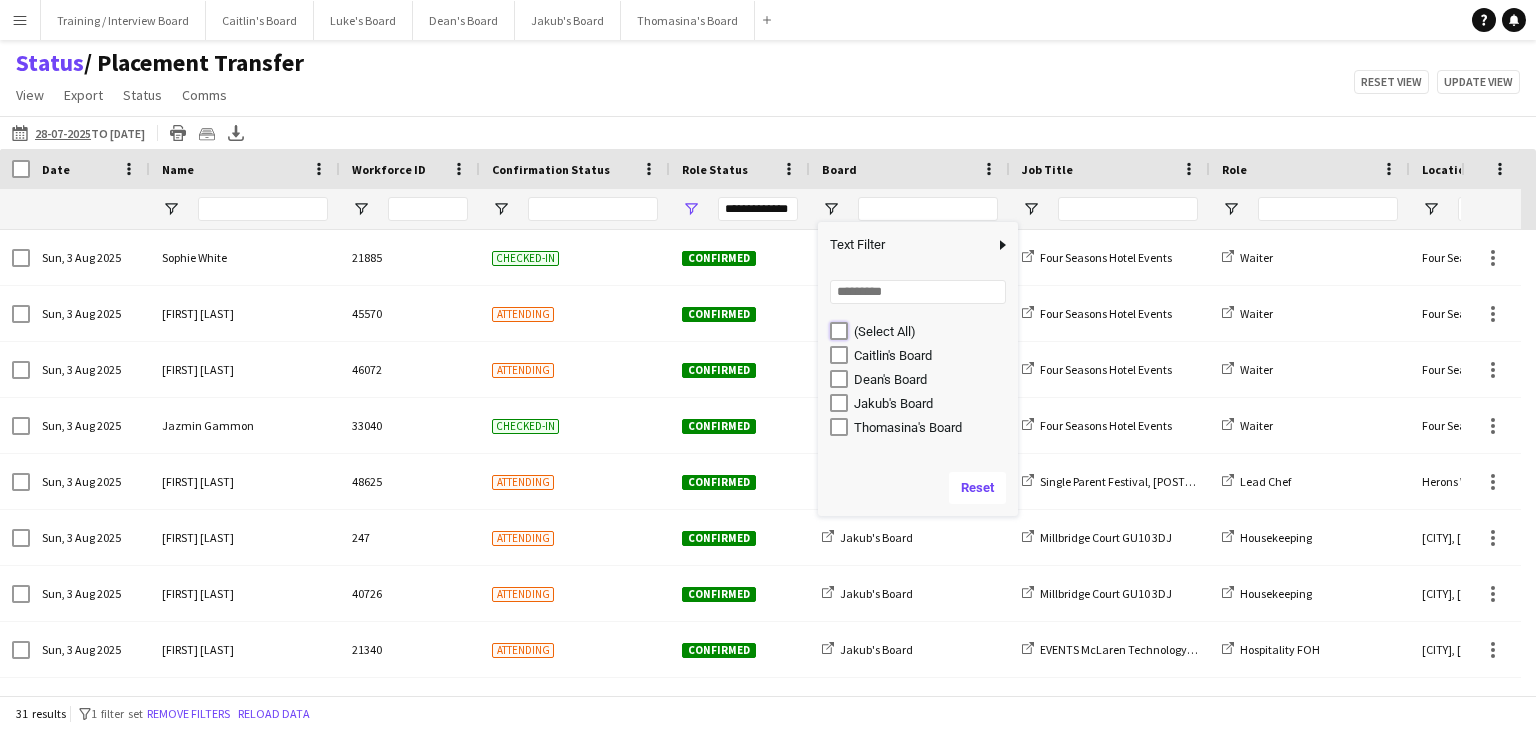 type on "***" 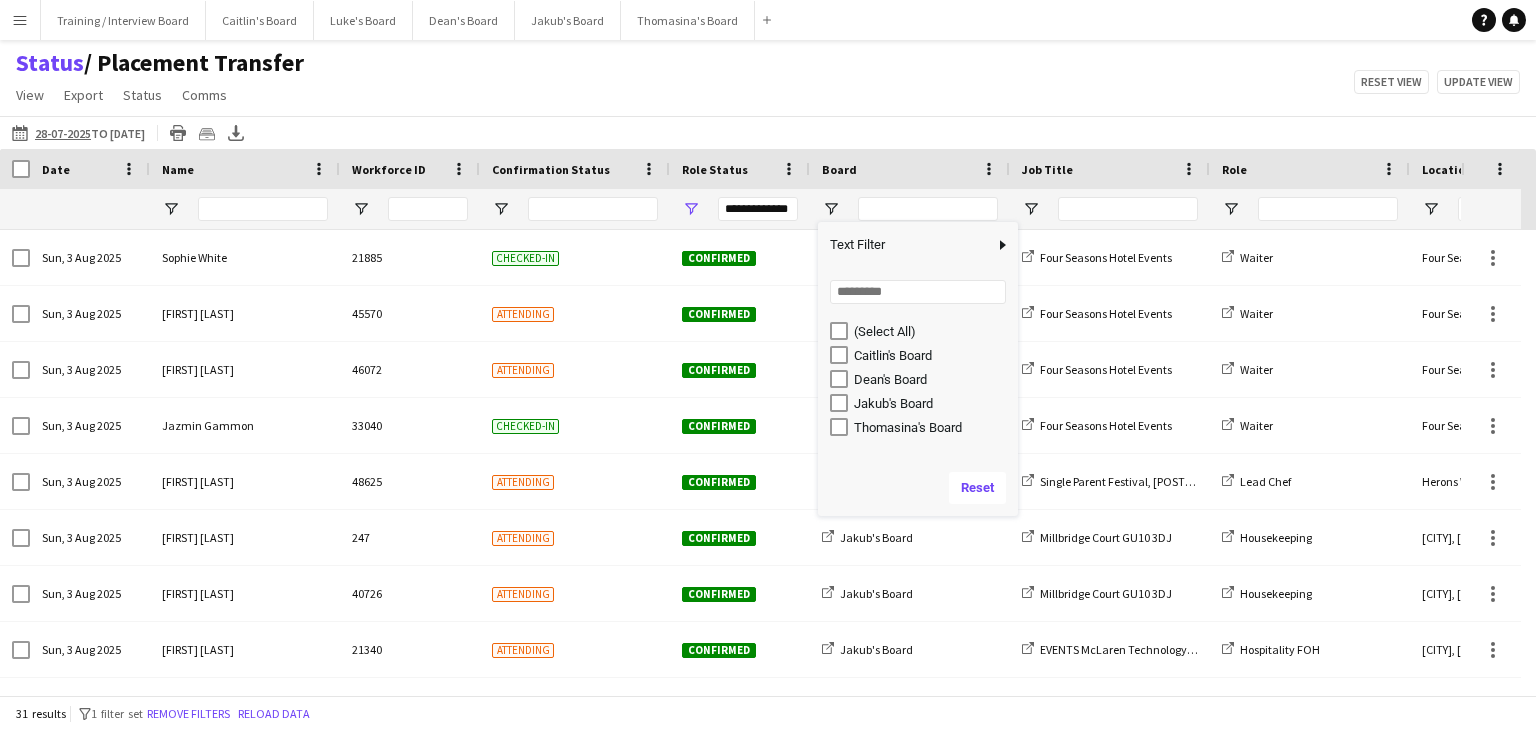 type on "***" 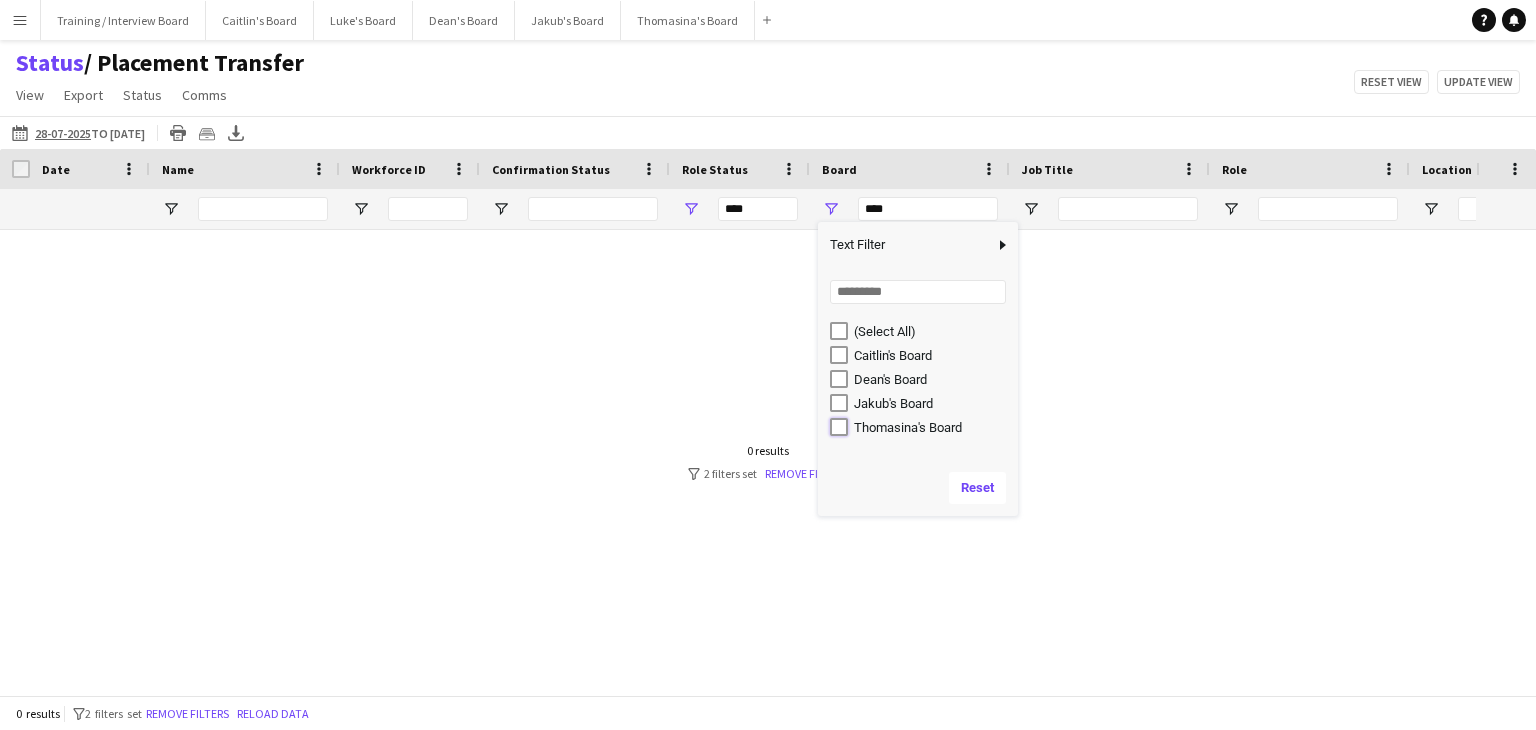 type on "**********" 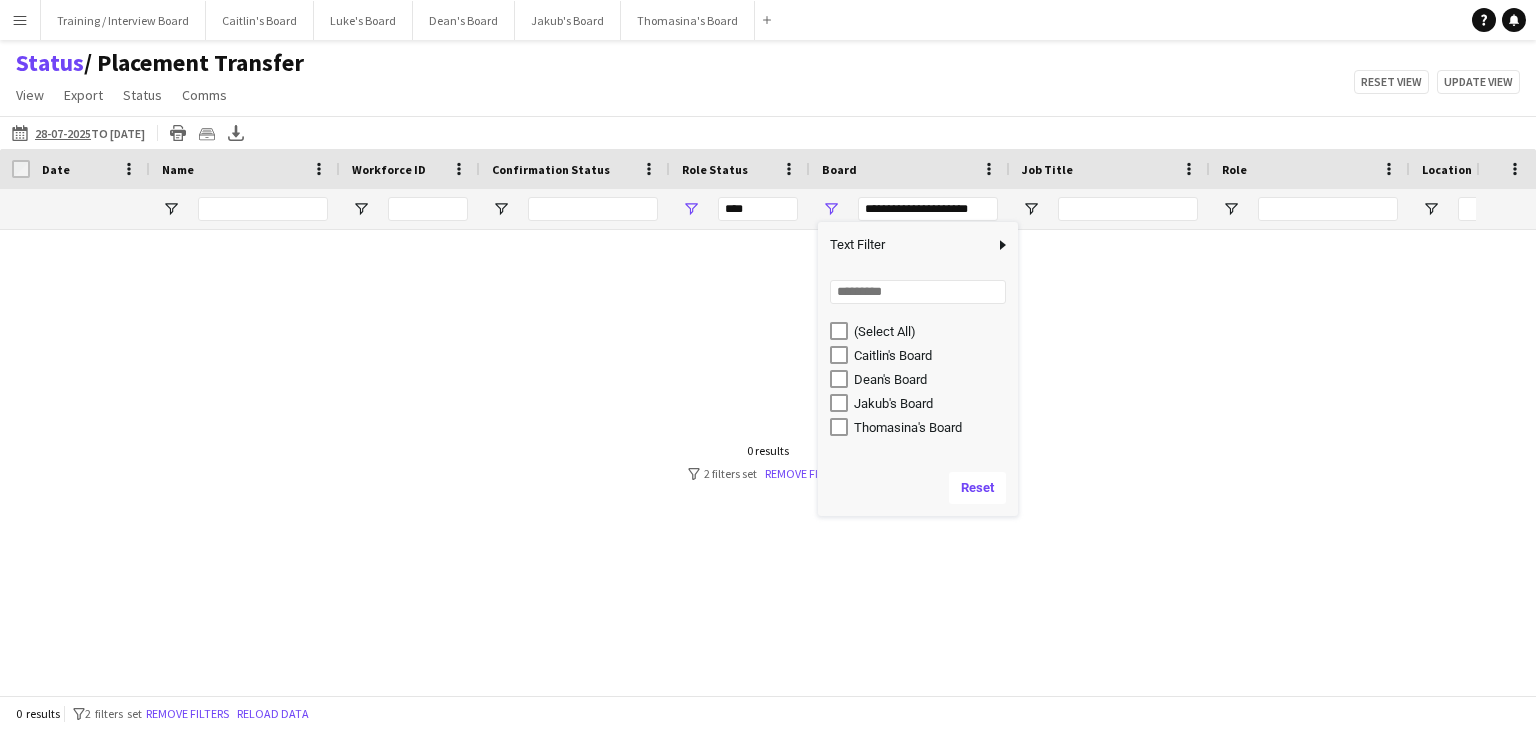 type on "**********" 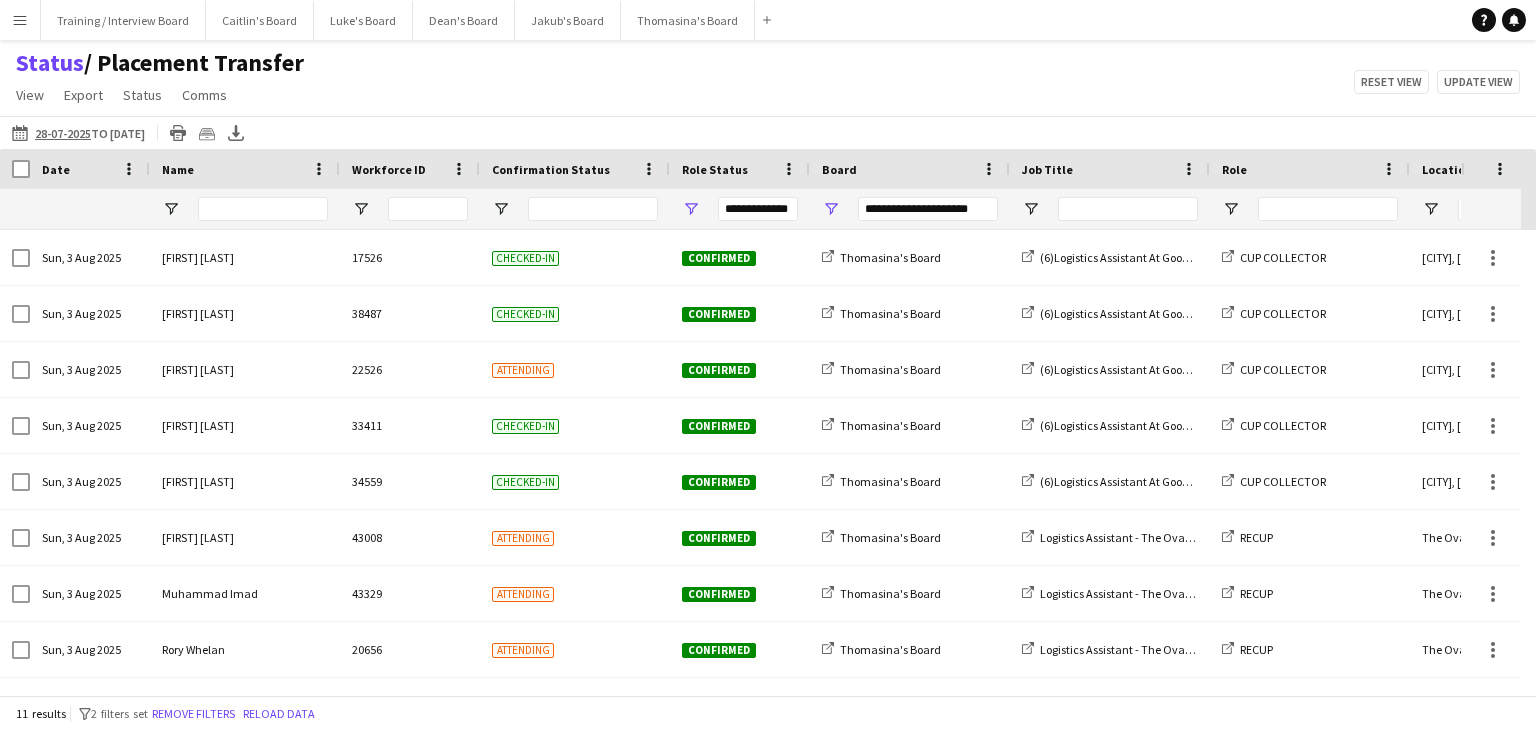 drag, startPoint x: 946, startPoint y: 106, endPoint x: 968, endPoint y: 125, distance: 29.068884 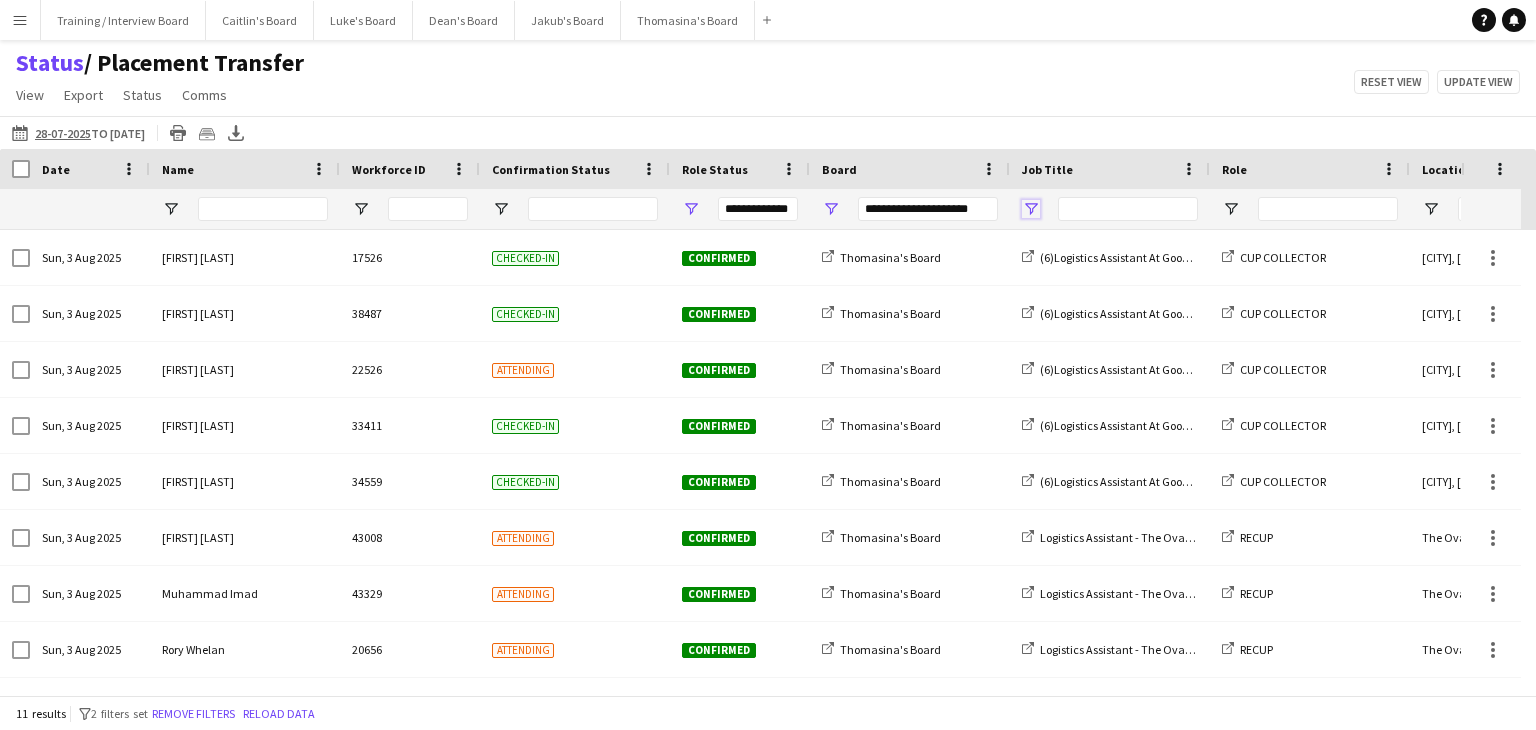 click at bounding box center (1031, 209) 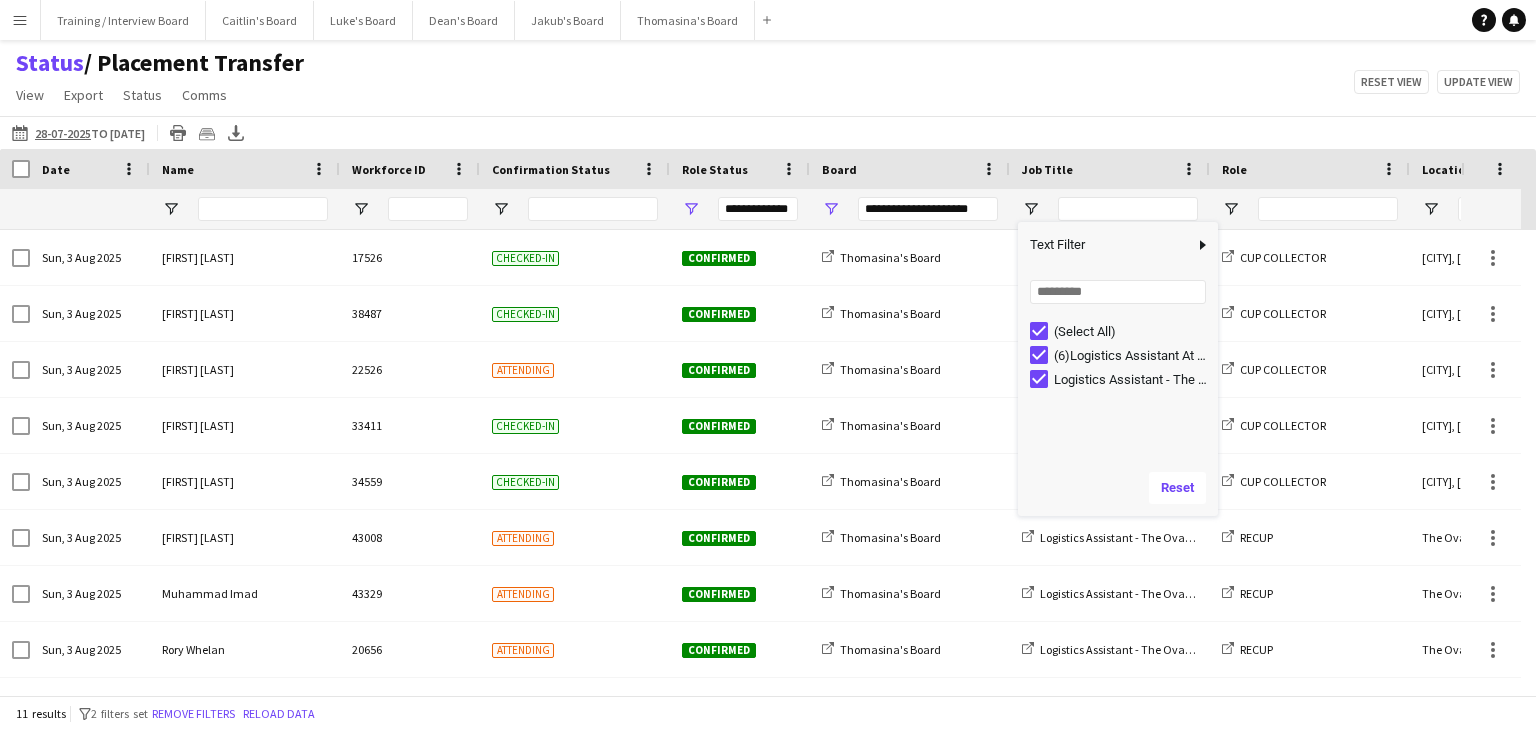 drag, startPoint x: 1043, startPoint y: 114, endPoint x: 0, endPoint y: 121, distance: 1043.0234 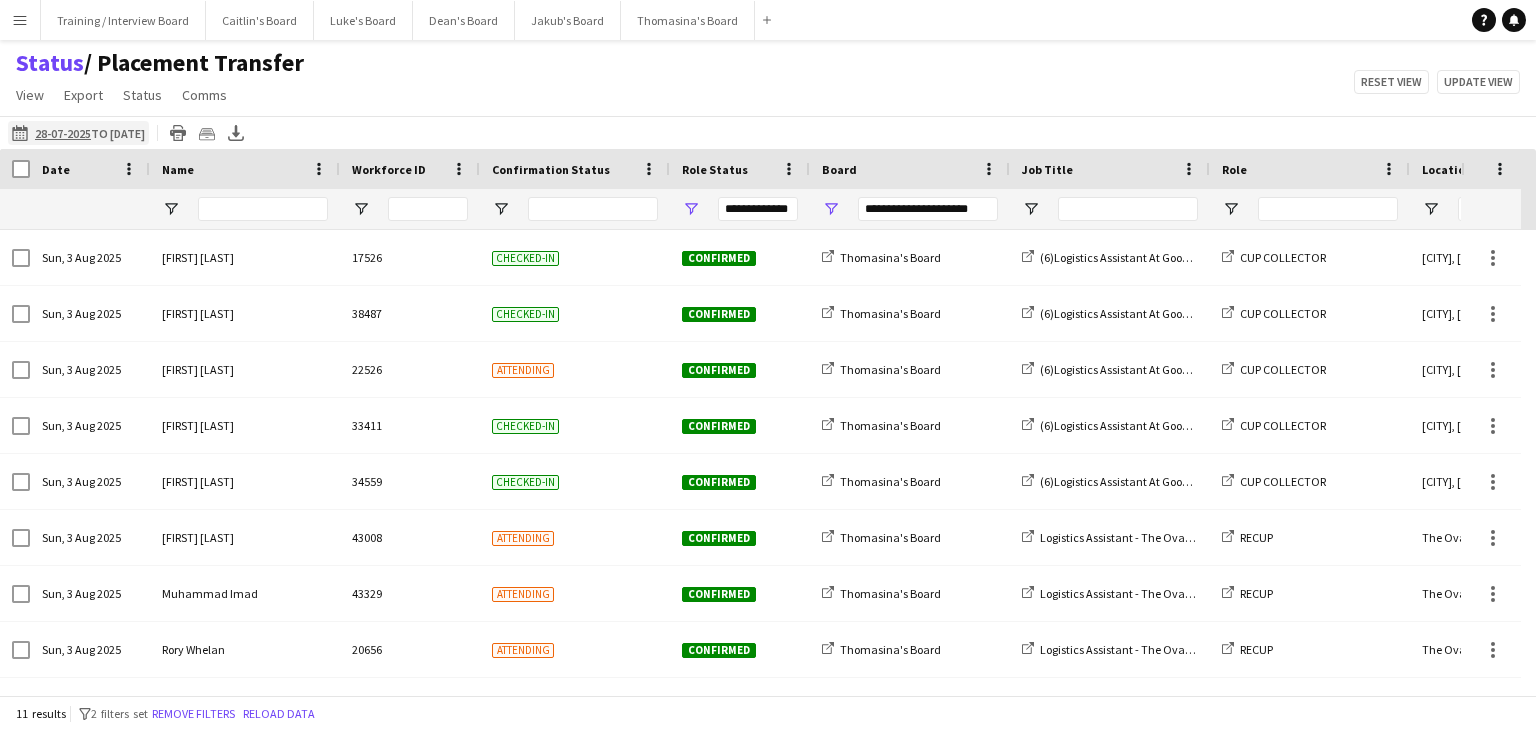 click on "[DATE] to [DATE]" 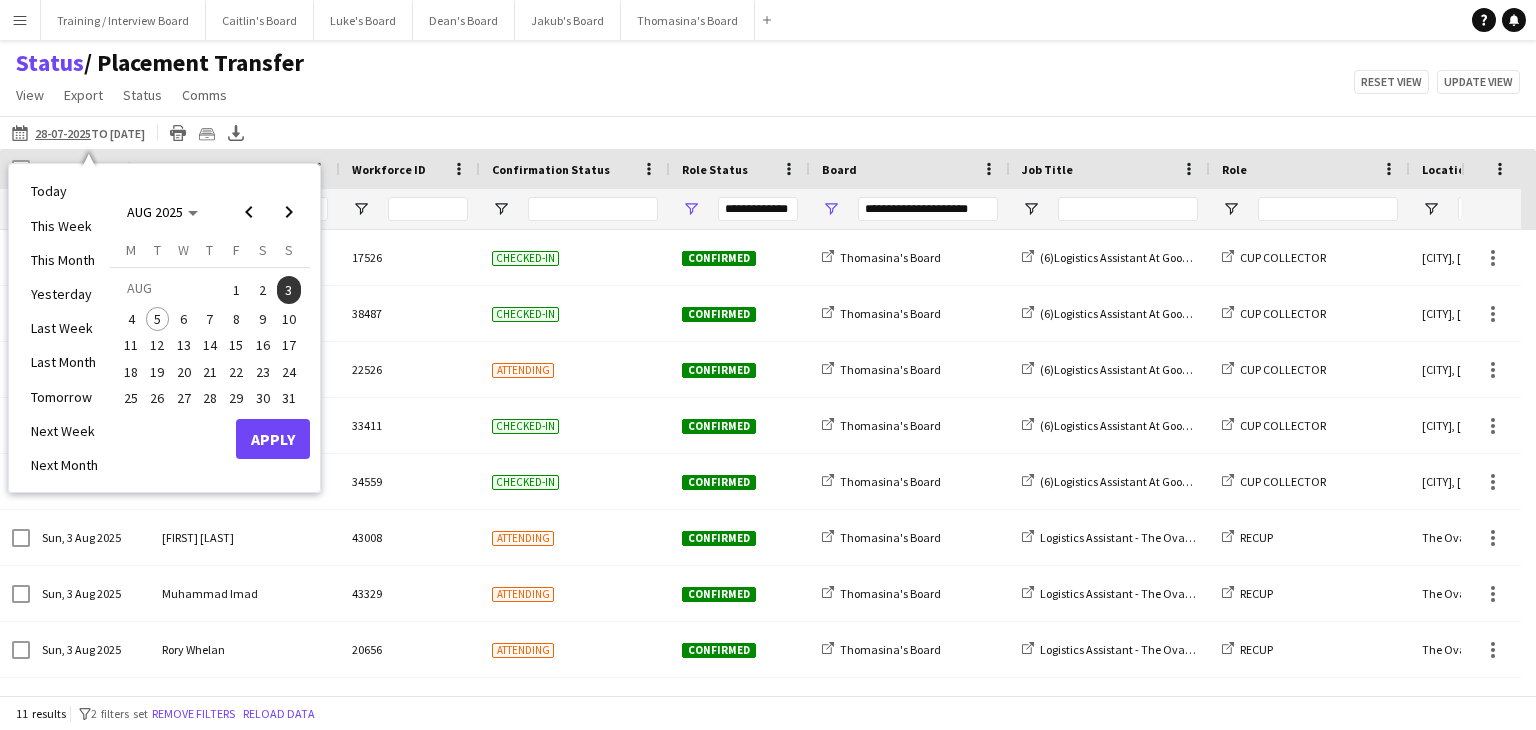 drag, startPoint x: 237, startPoint y: 215, endPoint x: 232, endPoint y: 233, distance: 18.681541 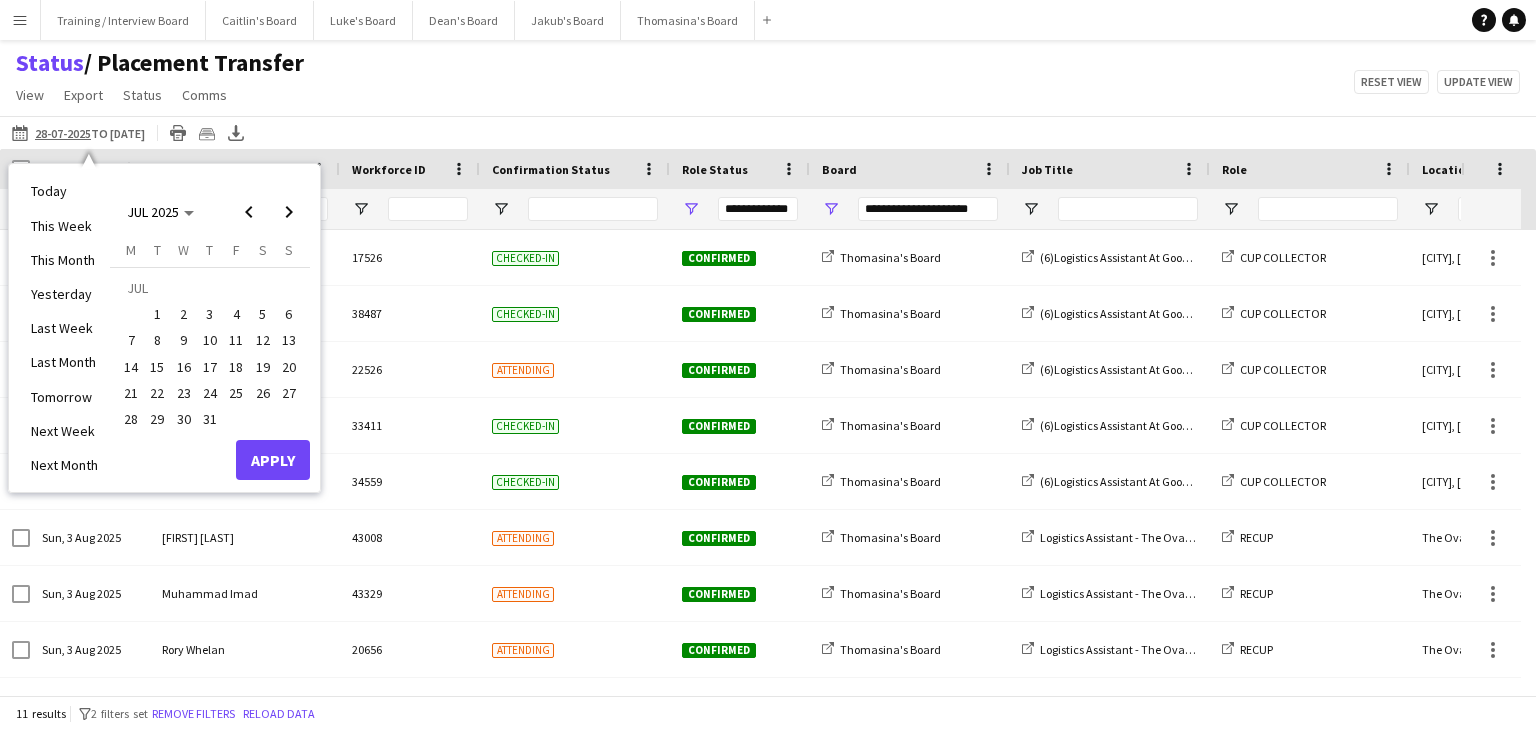 drag, startPoint x: 133, startPoint y: 420, endPoint x: 160, endPoint y: 401, distance: 33.01515 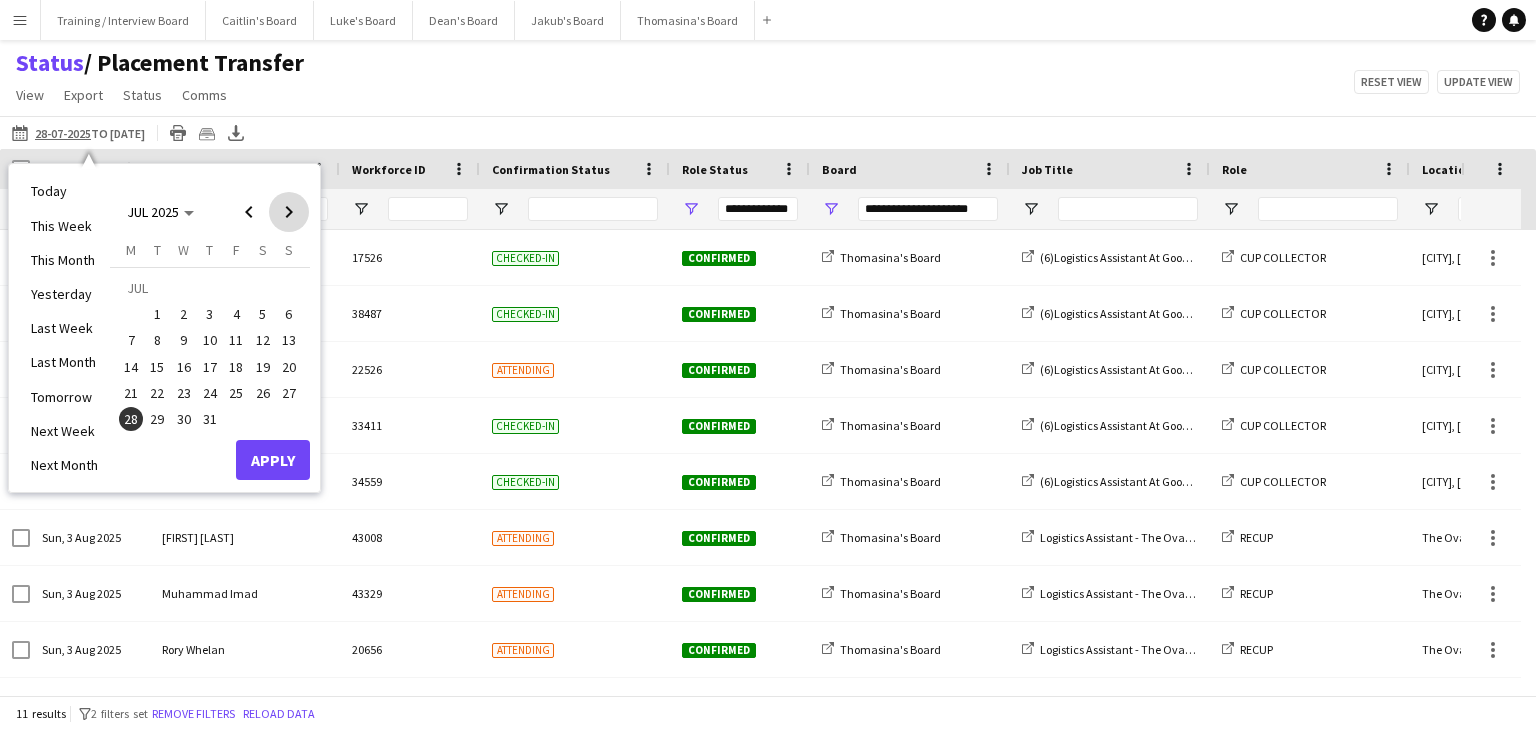 click at bounding box center (289, 212) 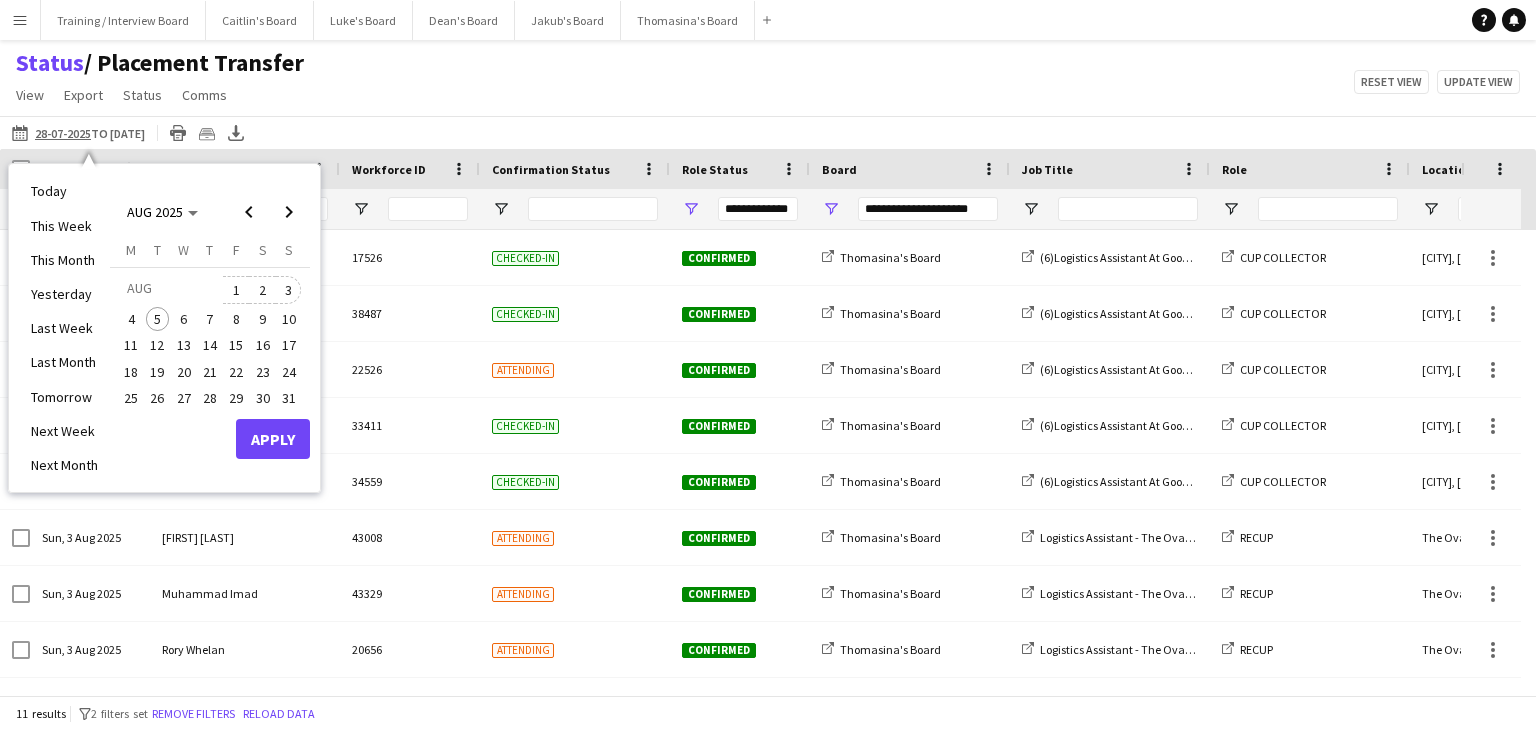 click on "3" at bounding box center [289, 290] 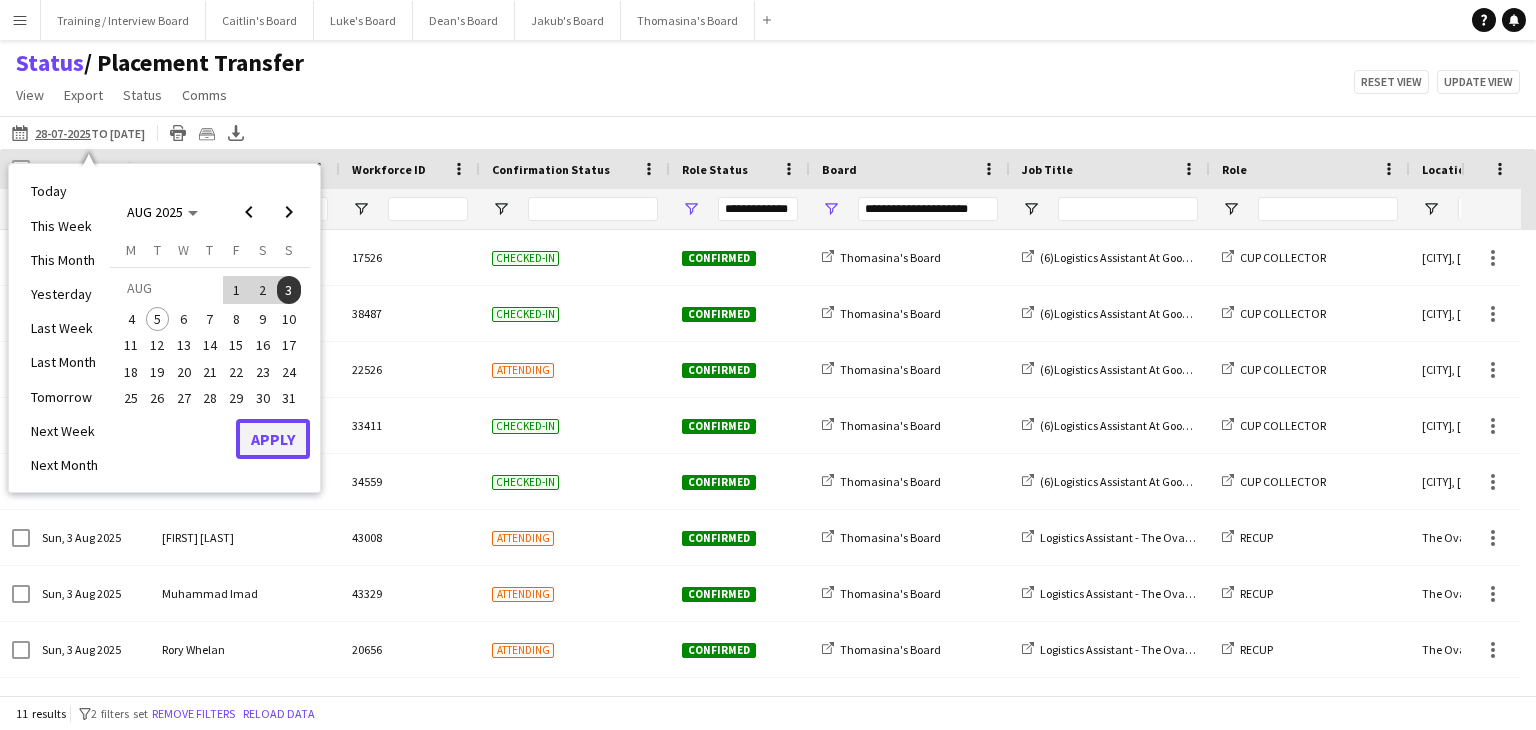 click on "Apply" at bounding box center (273, 439) 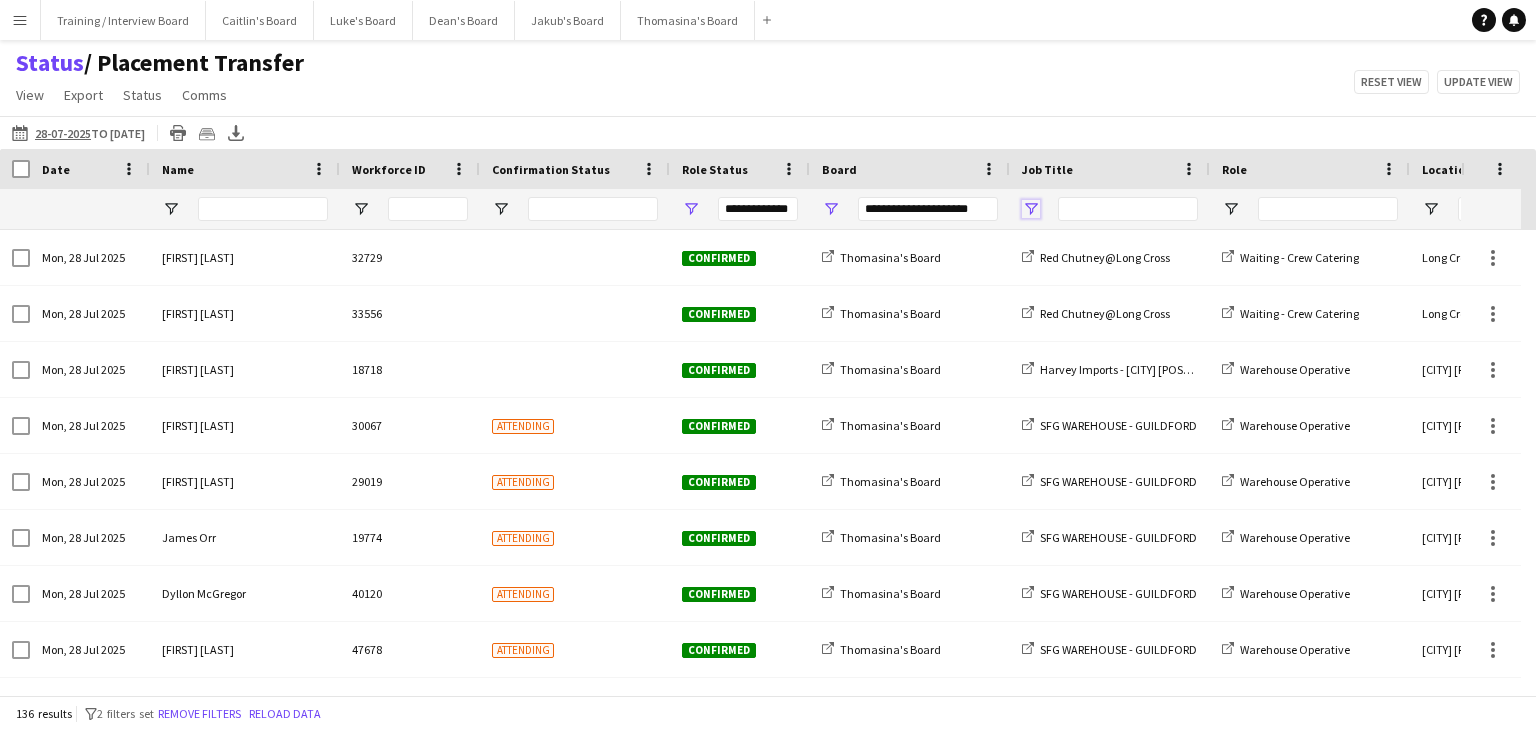 click at bounding box center (1031, 209) 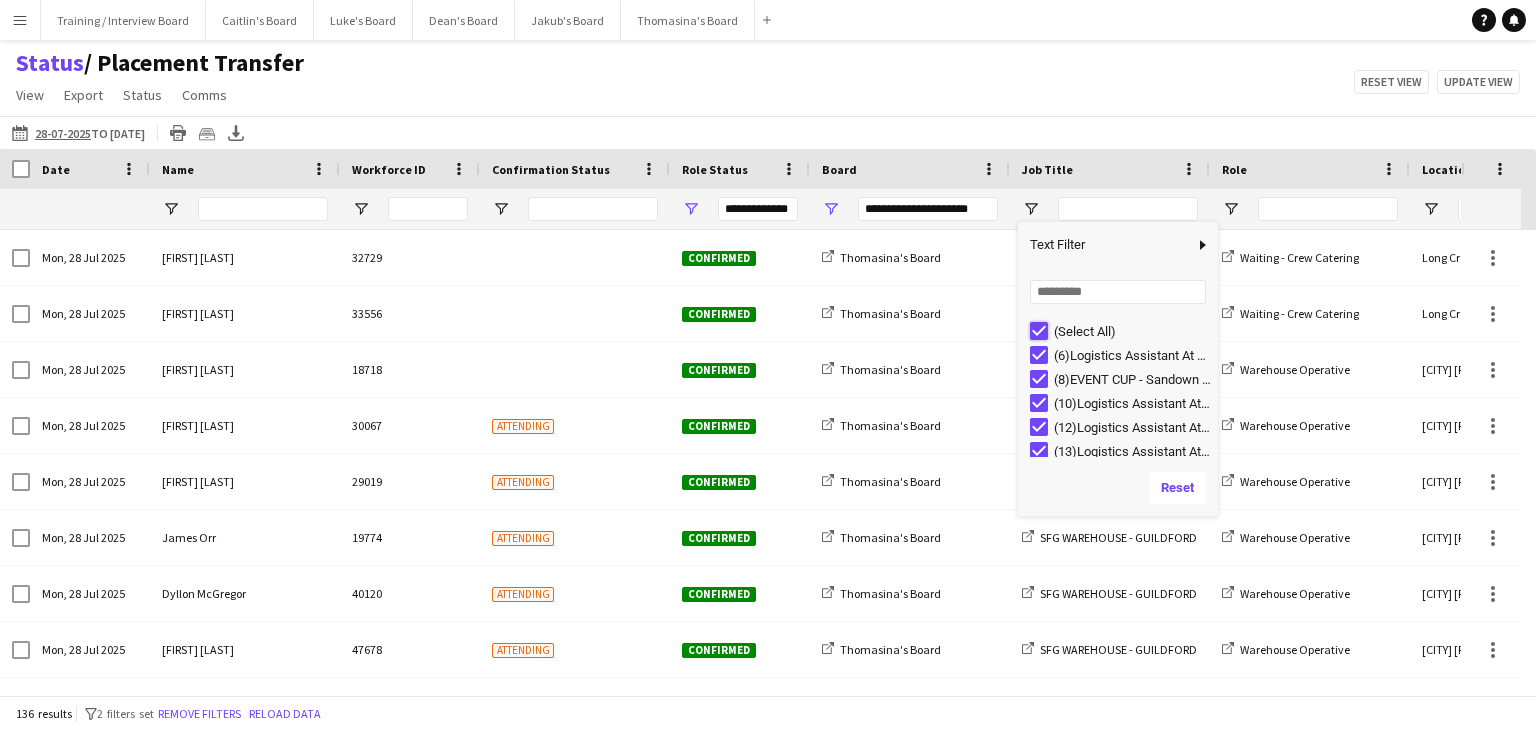 type on "***" 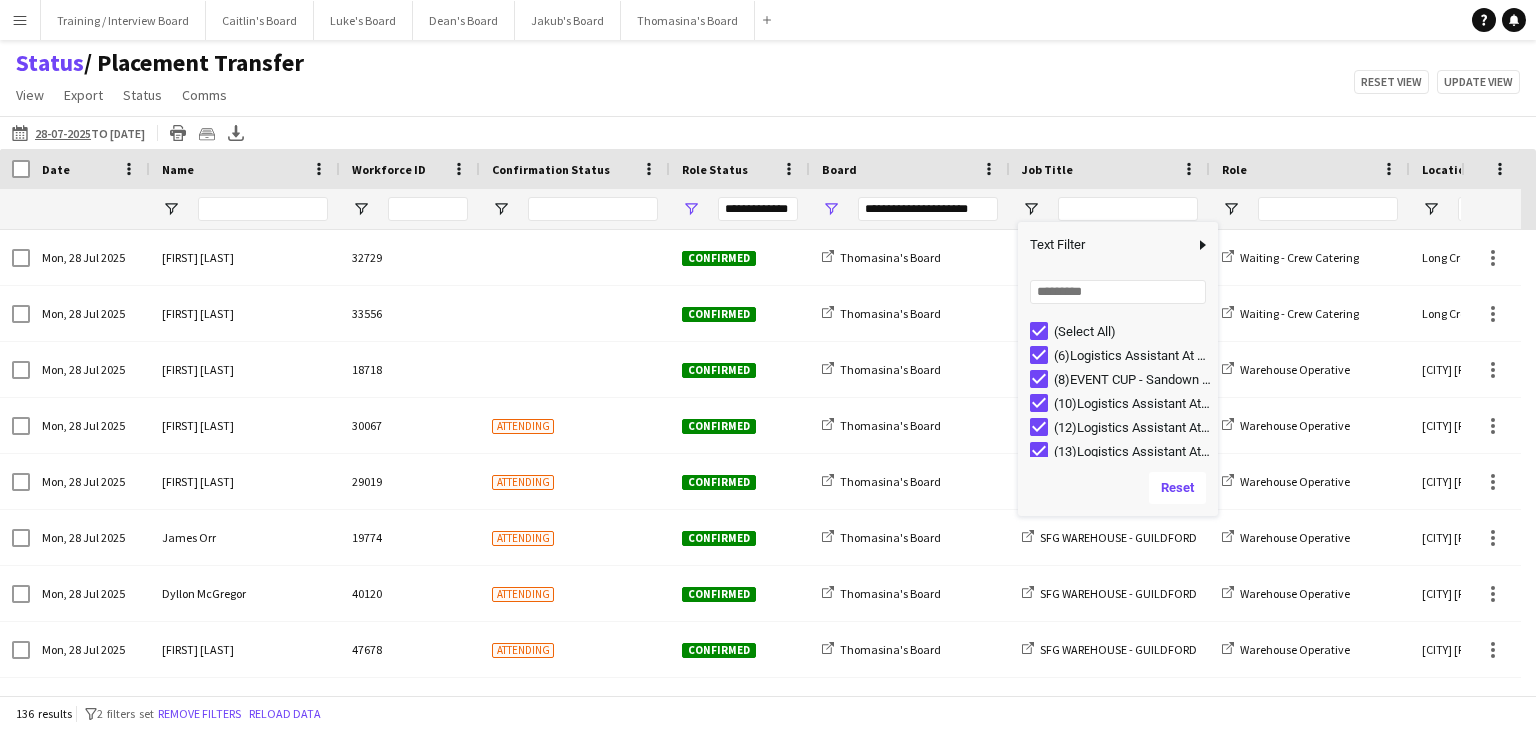 type on "***" 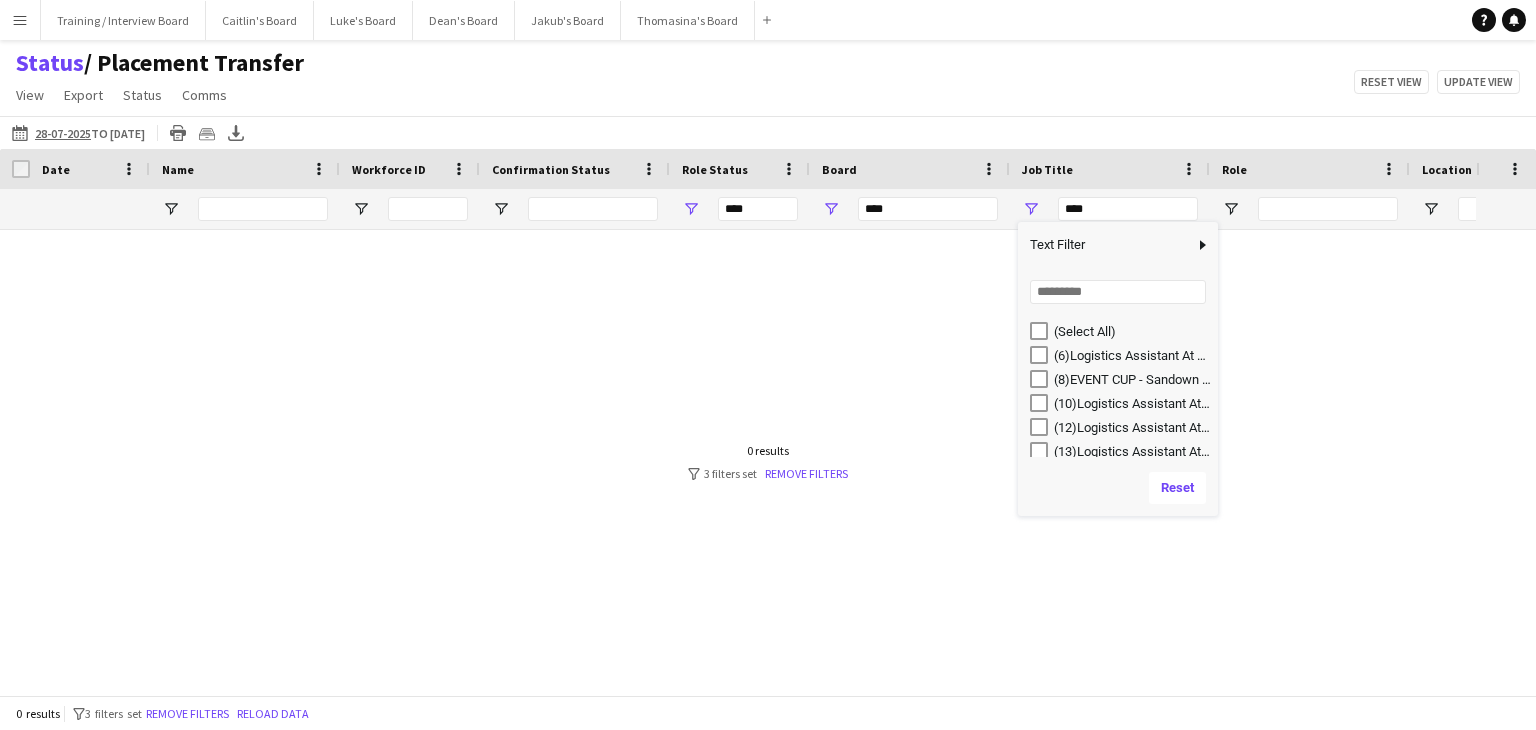 drag, startPoint x: 1212, startPoint y: 361, endPoint x: 1210, endPoint y: 445, distance: 84.0238 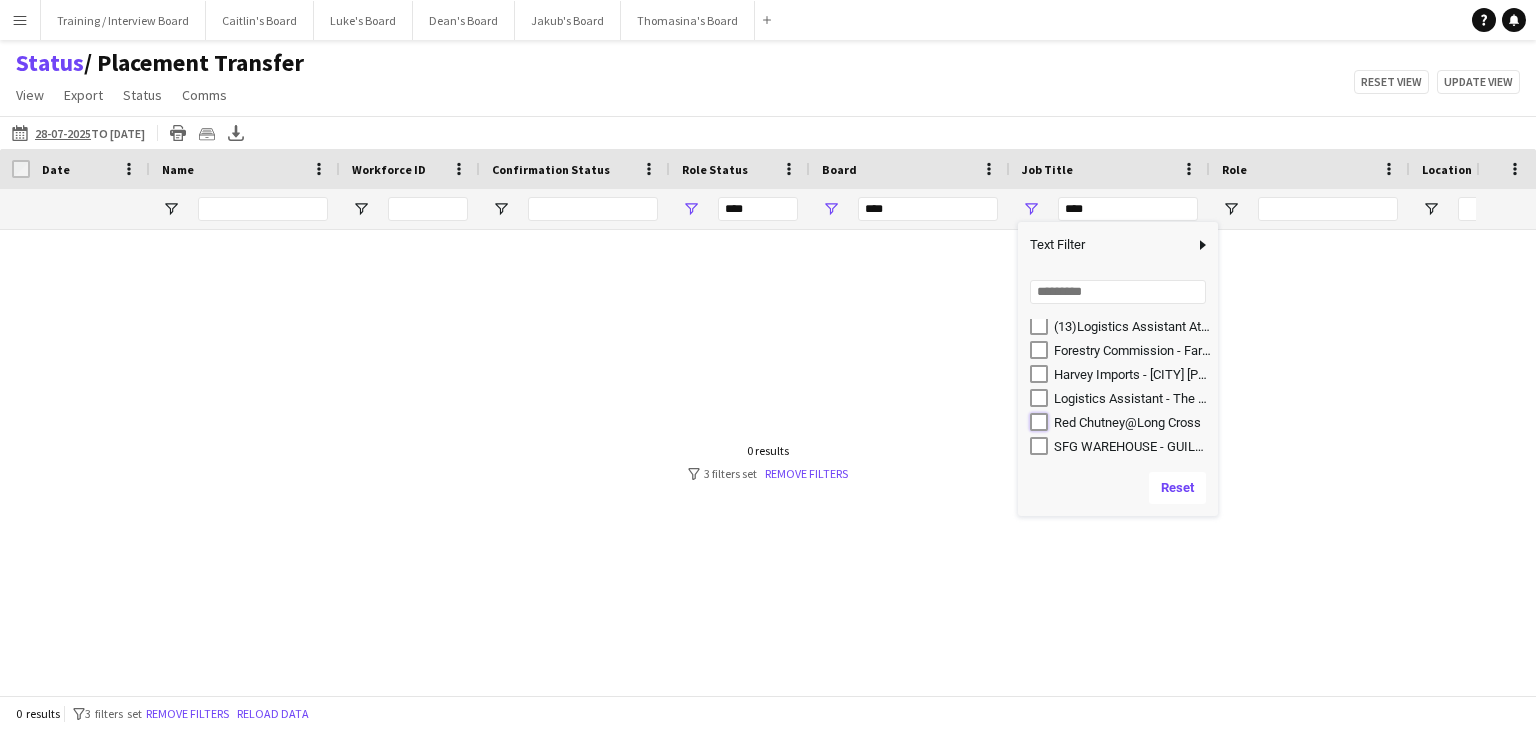 type on "**********" 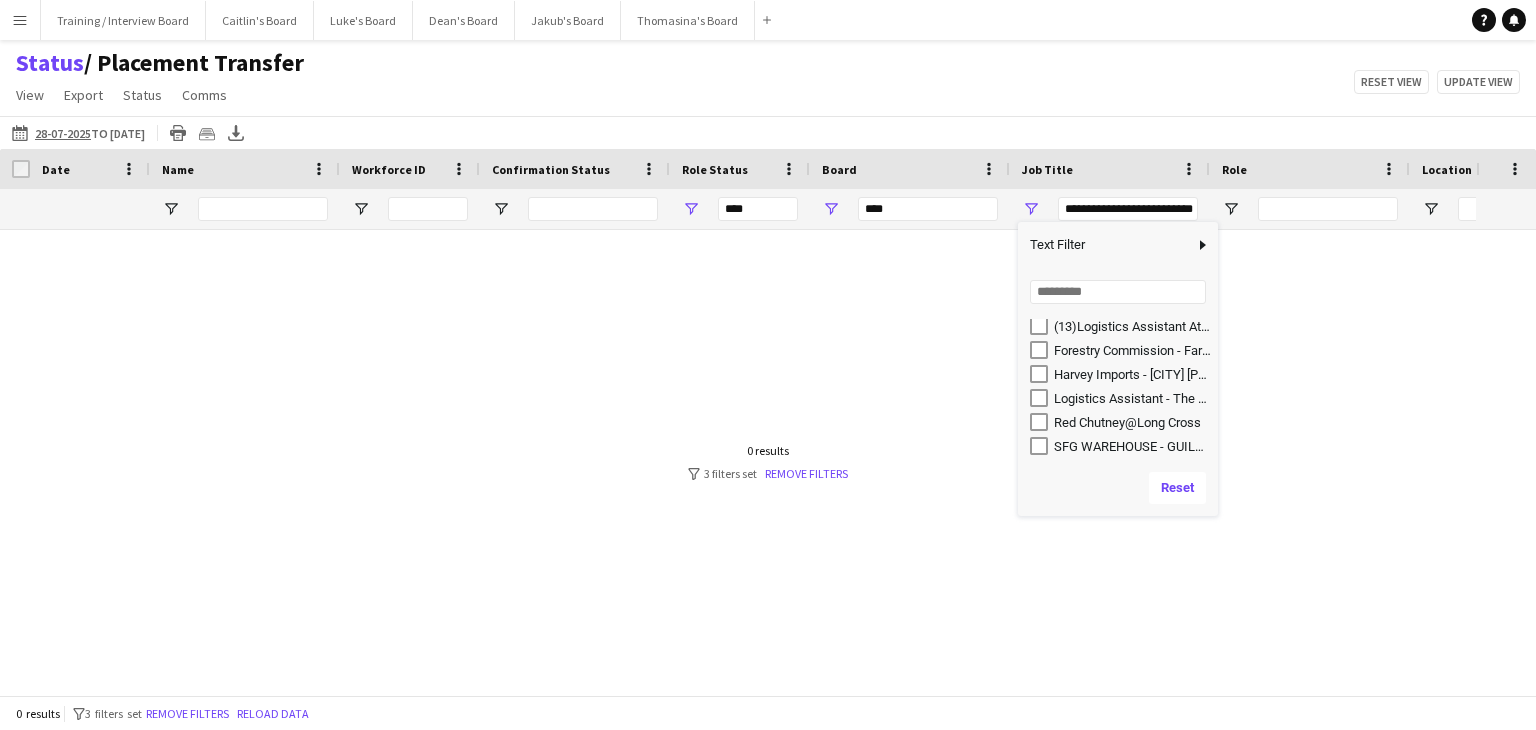 type on "**********" 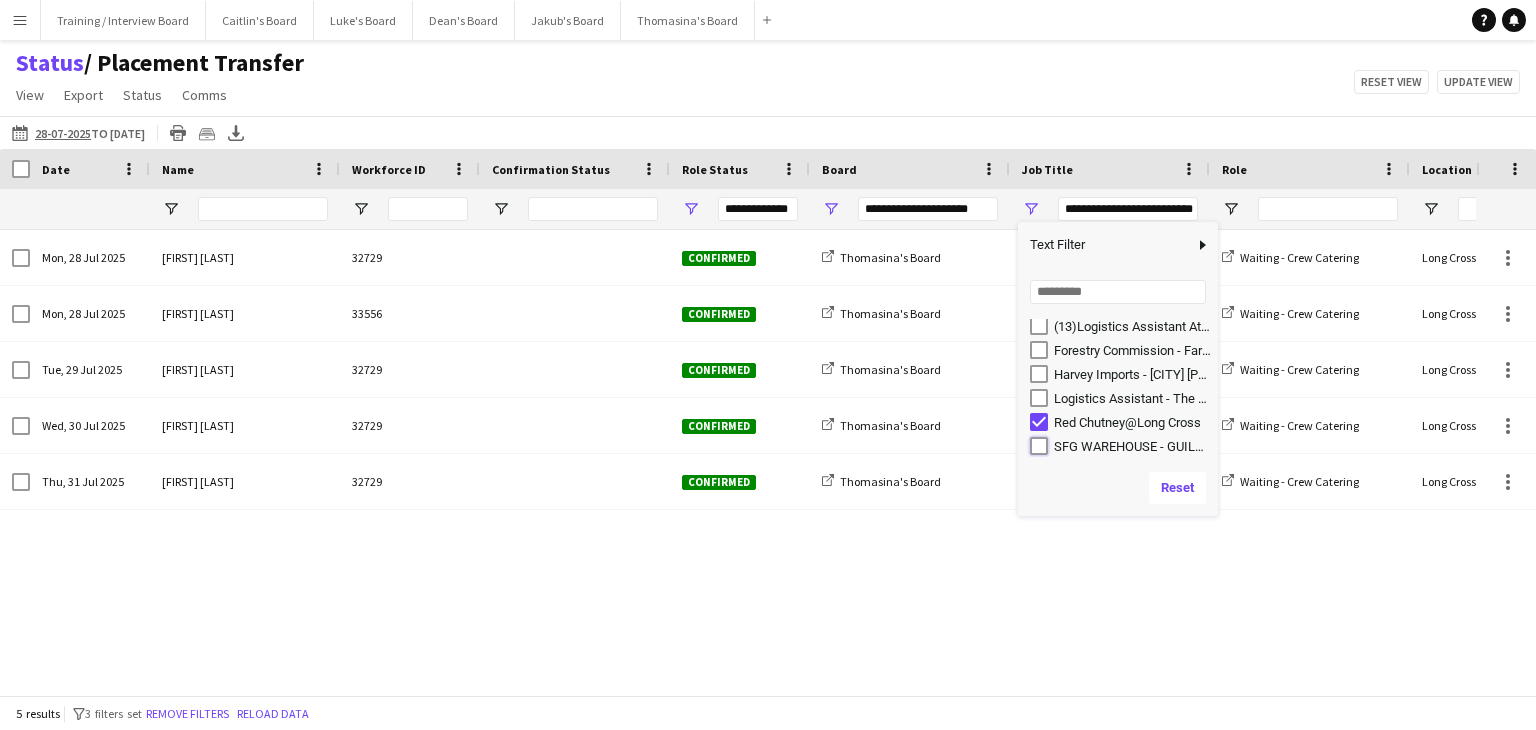 type on "**********" 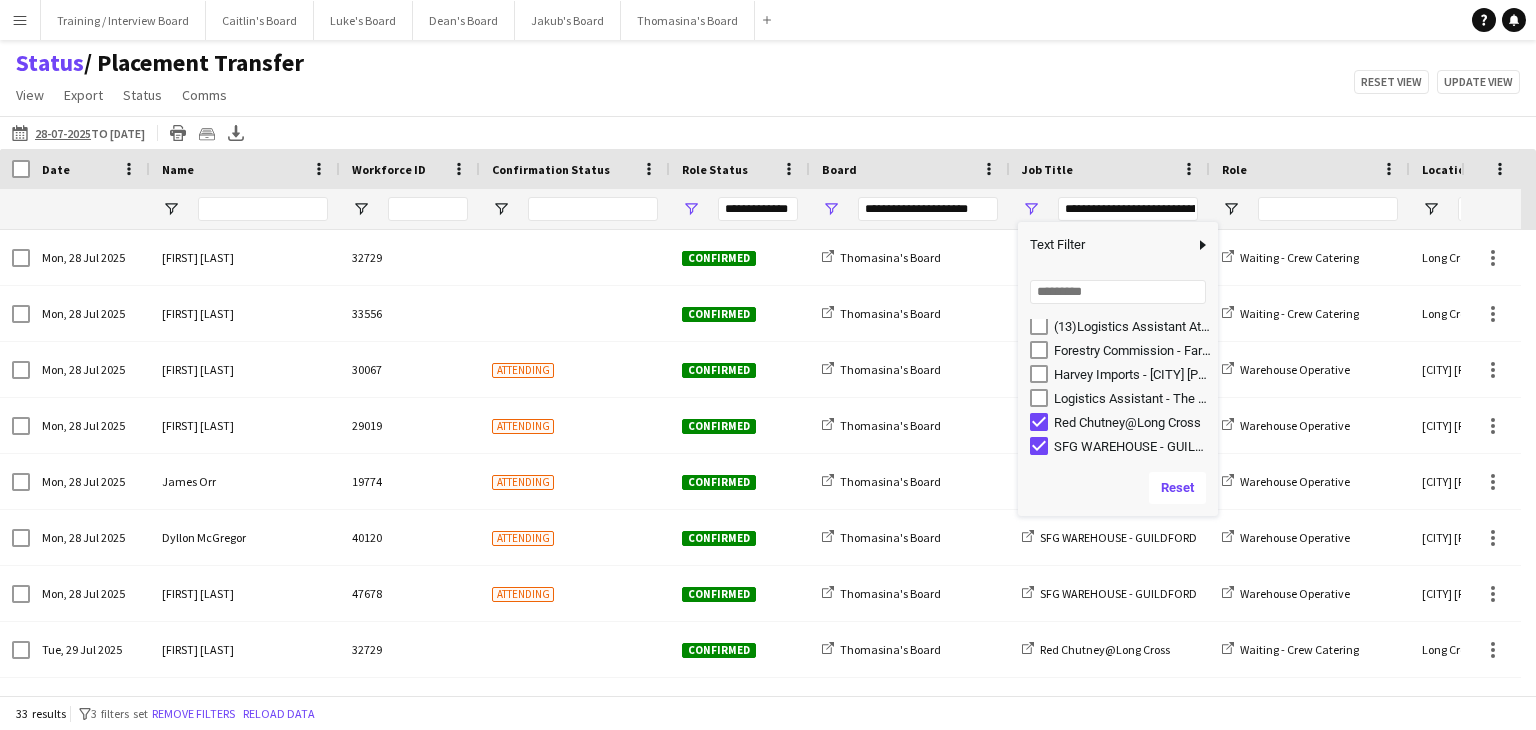 drag, startPoint x: 1020, startPoint y: 119, endPoint x: 42, endPoint y: 165, distance: 979.0812 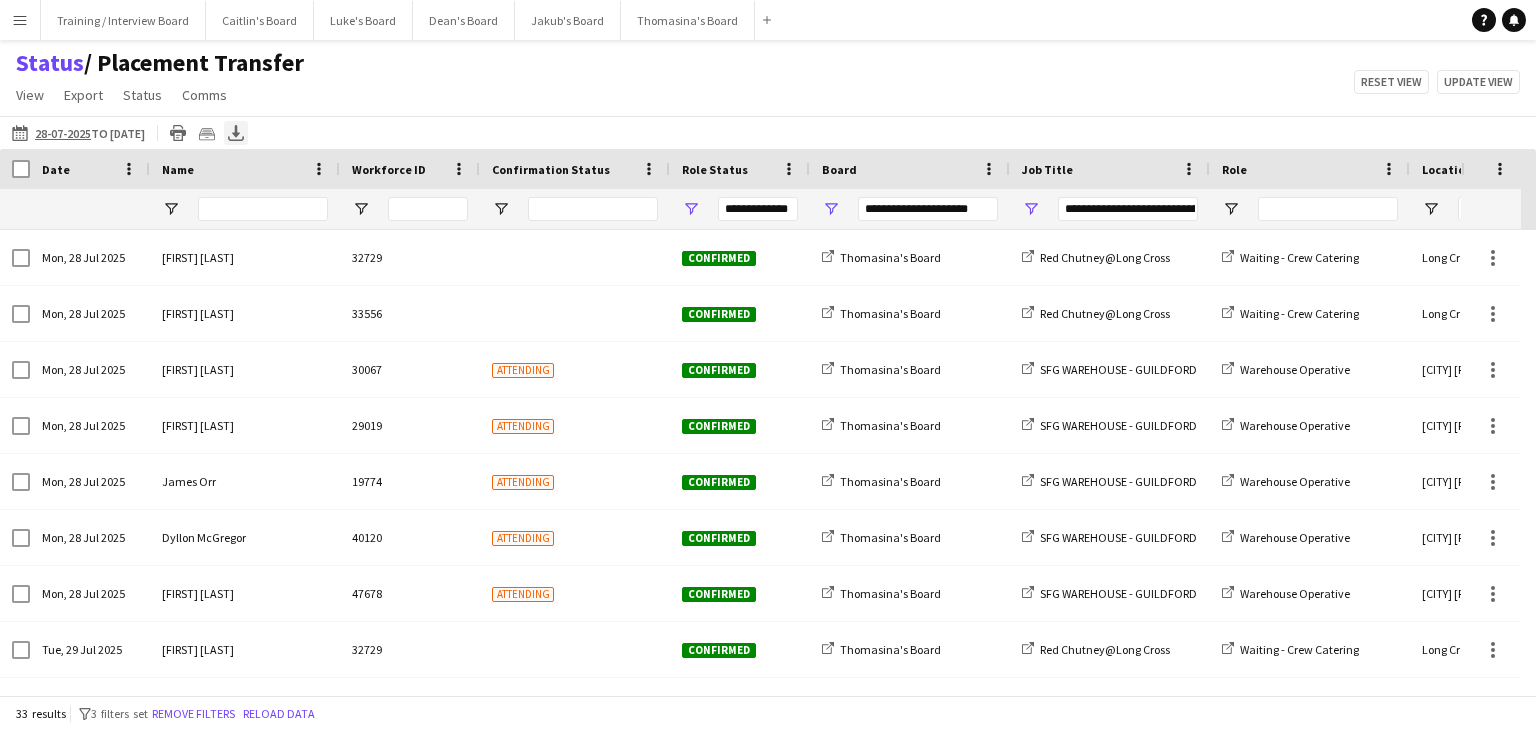 click on "Export XLSX" 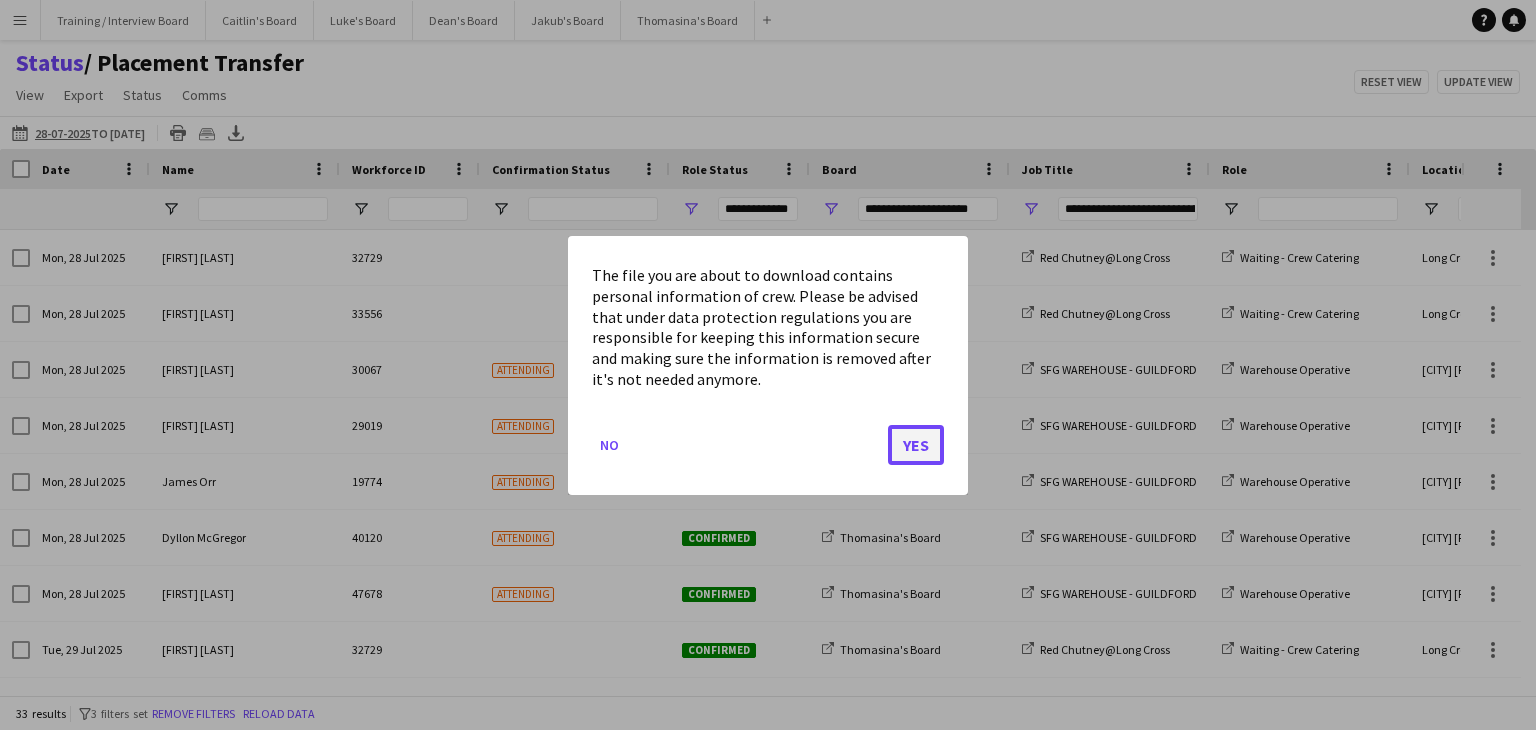 click on "Yes" 